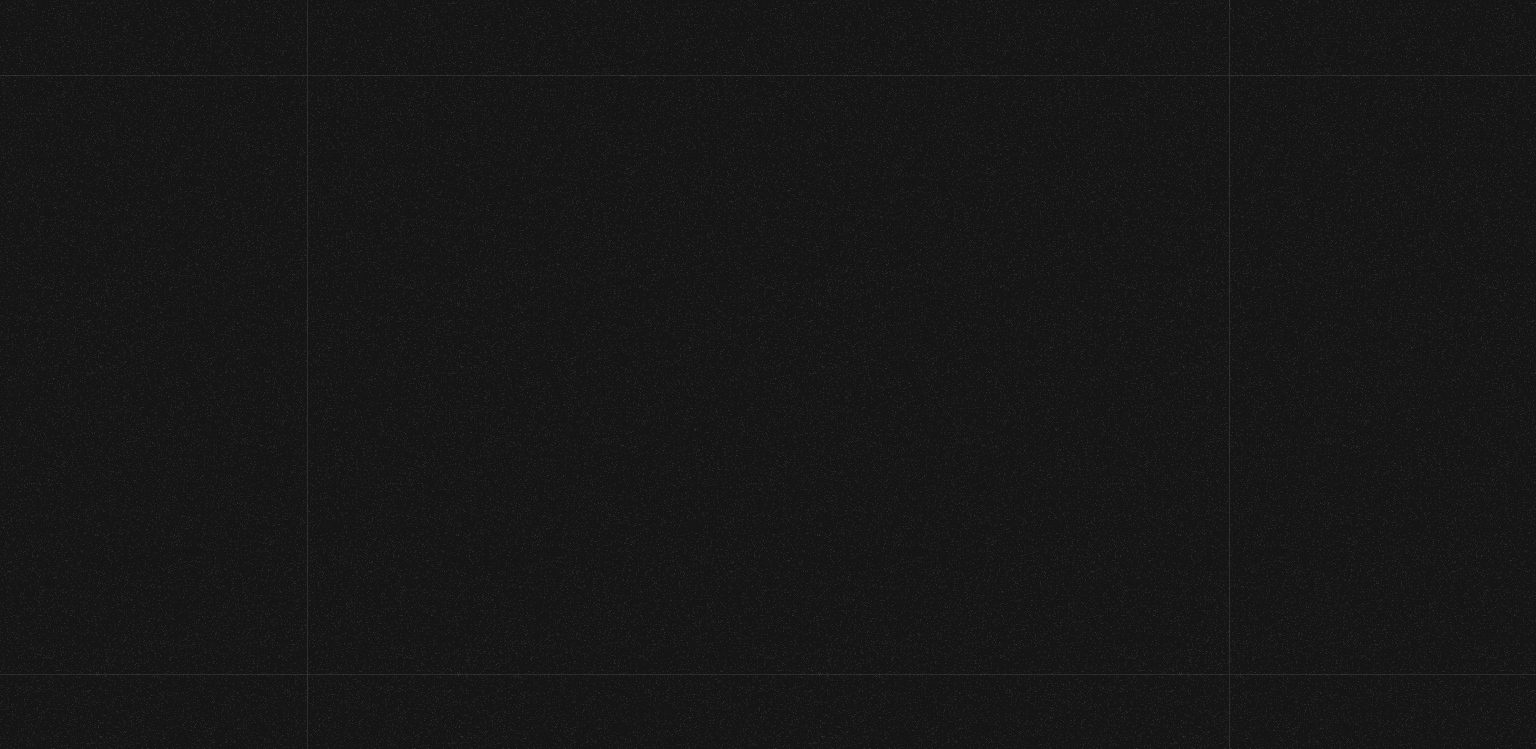 scroll, scrollTop: 0, scrollLeft: 0, axis: both 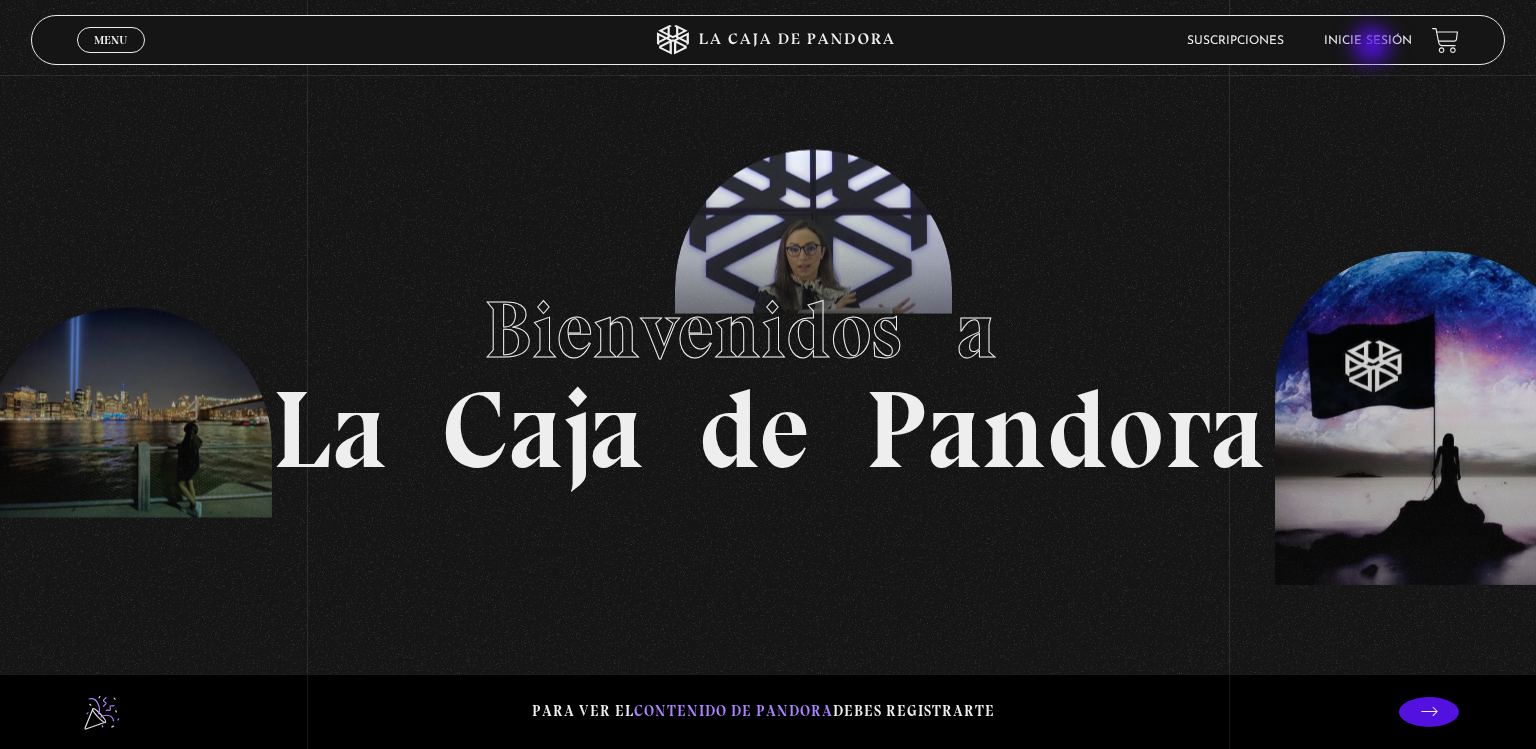 click on "Inicie sesión" at bounding box center [1368, 41] 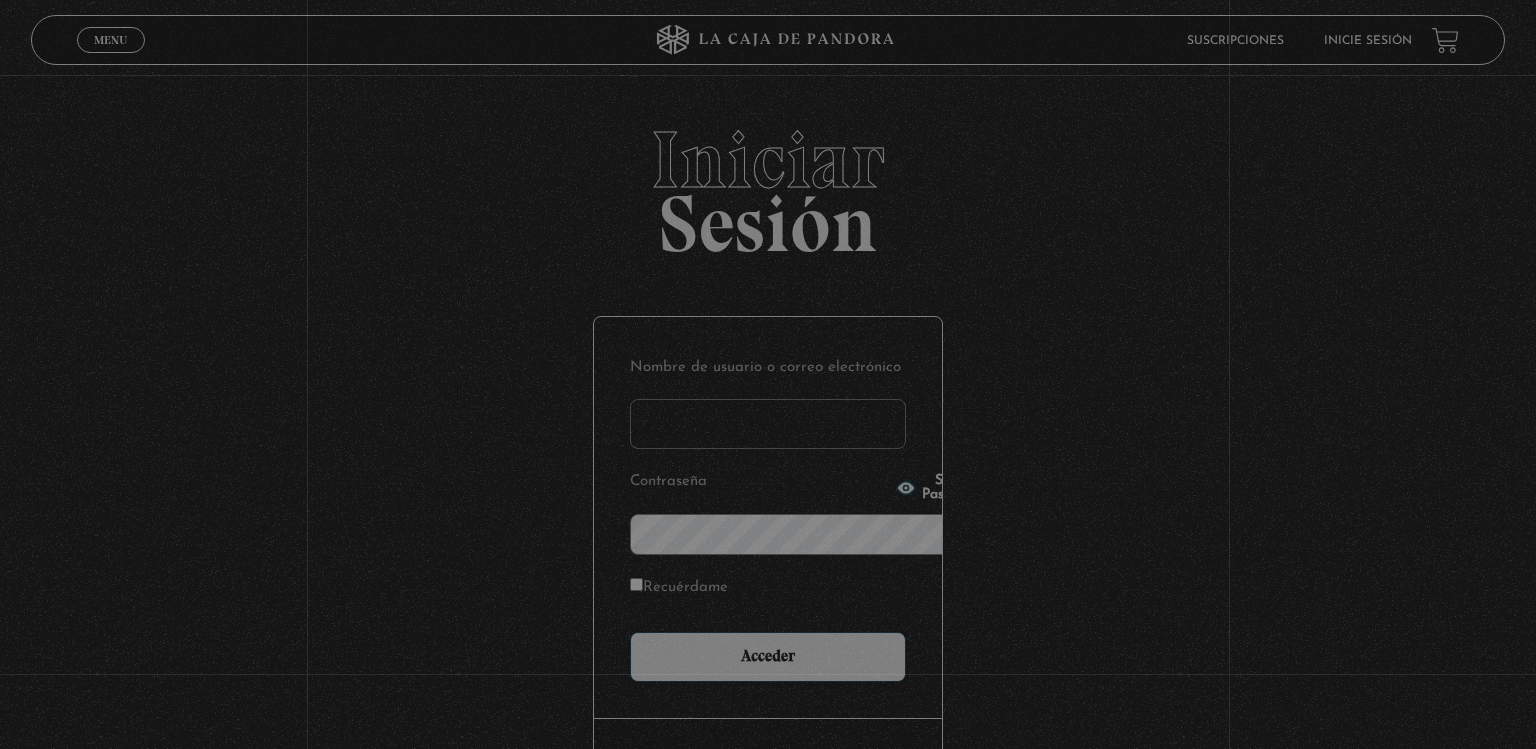 scroll, scrollTop: 0, scrollLeft: 0, axis: both 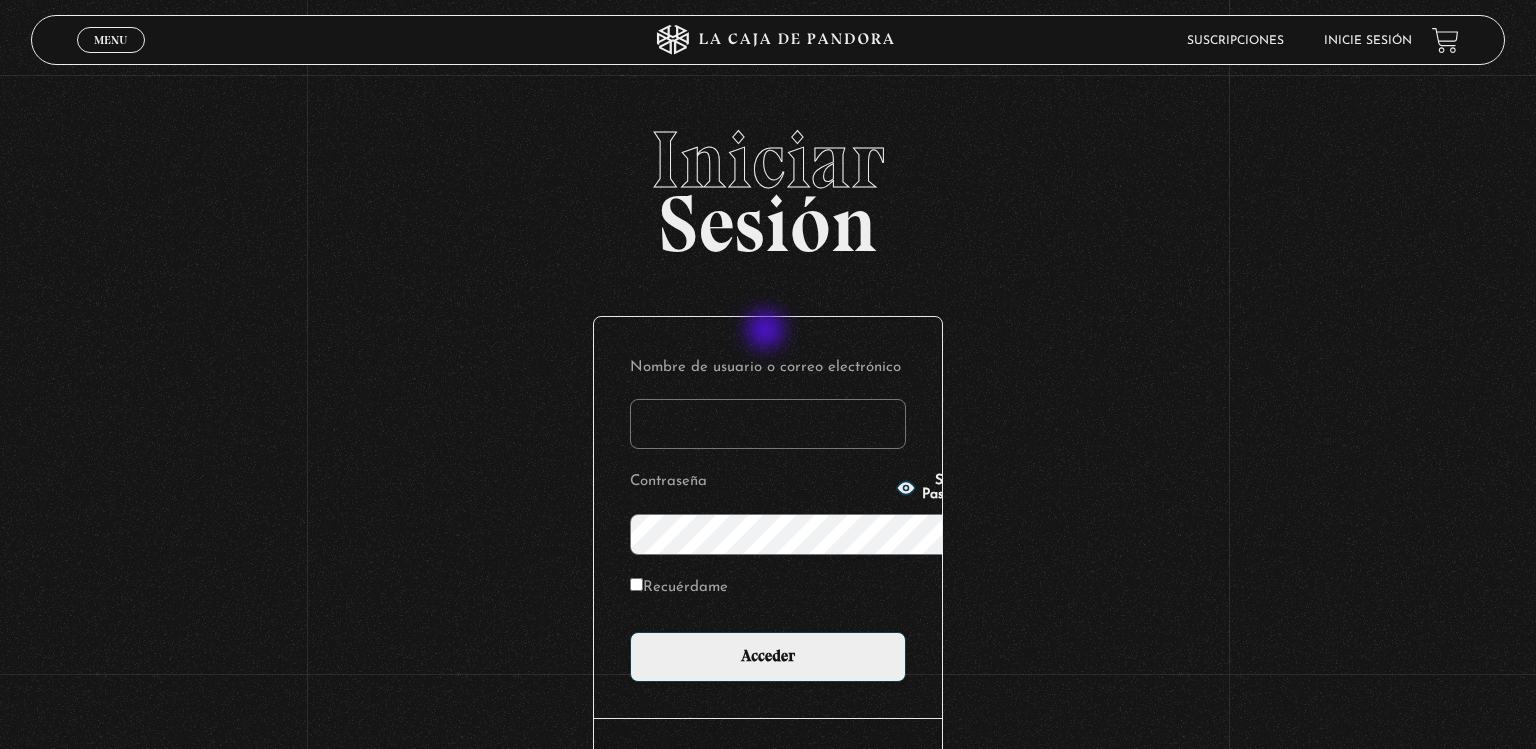 click on "Nombre de usuario o correo electrónico" at bounding box center [768, 424] 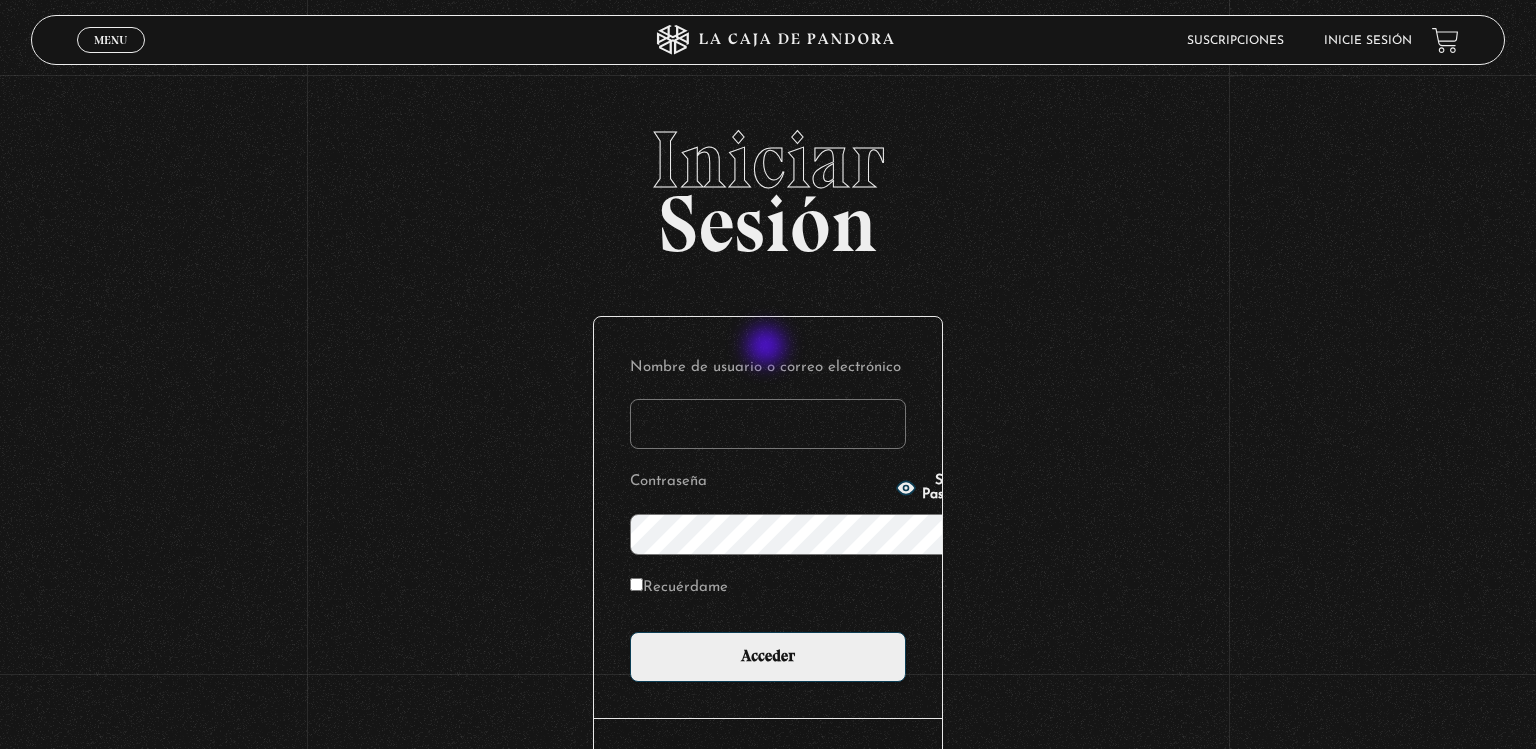 click on "Nombre de usuario o correo electrónico" at bounding box center [768, 424] 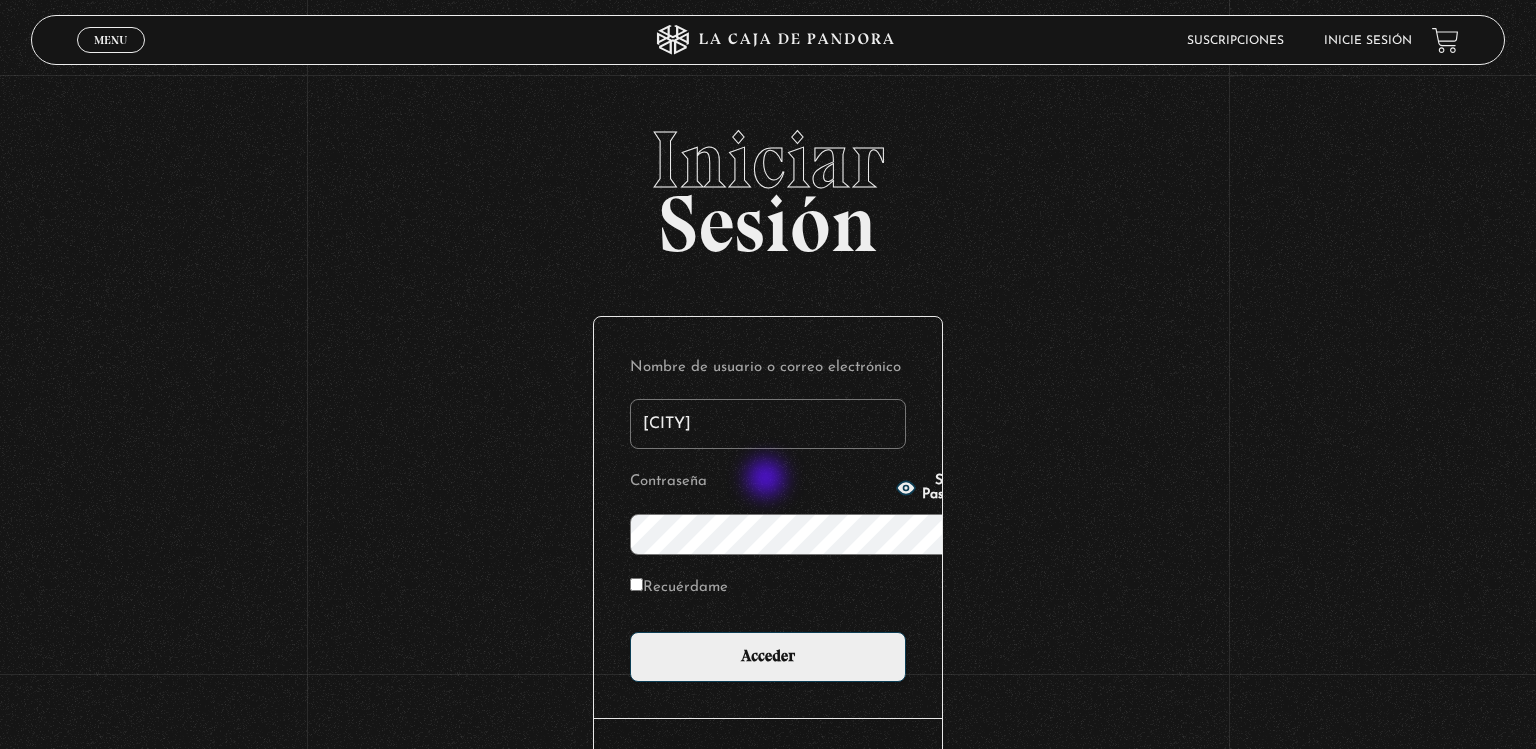 click on "Show Password" at bounding box center (938, 488) 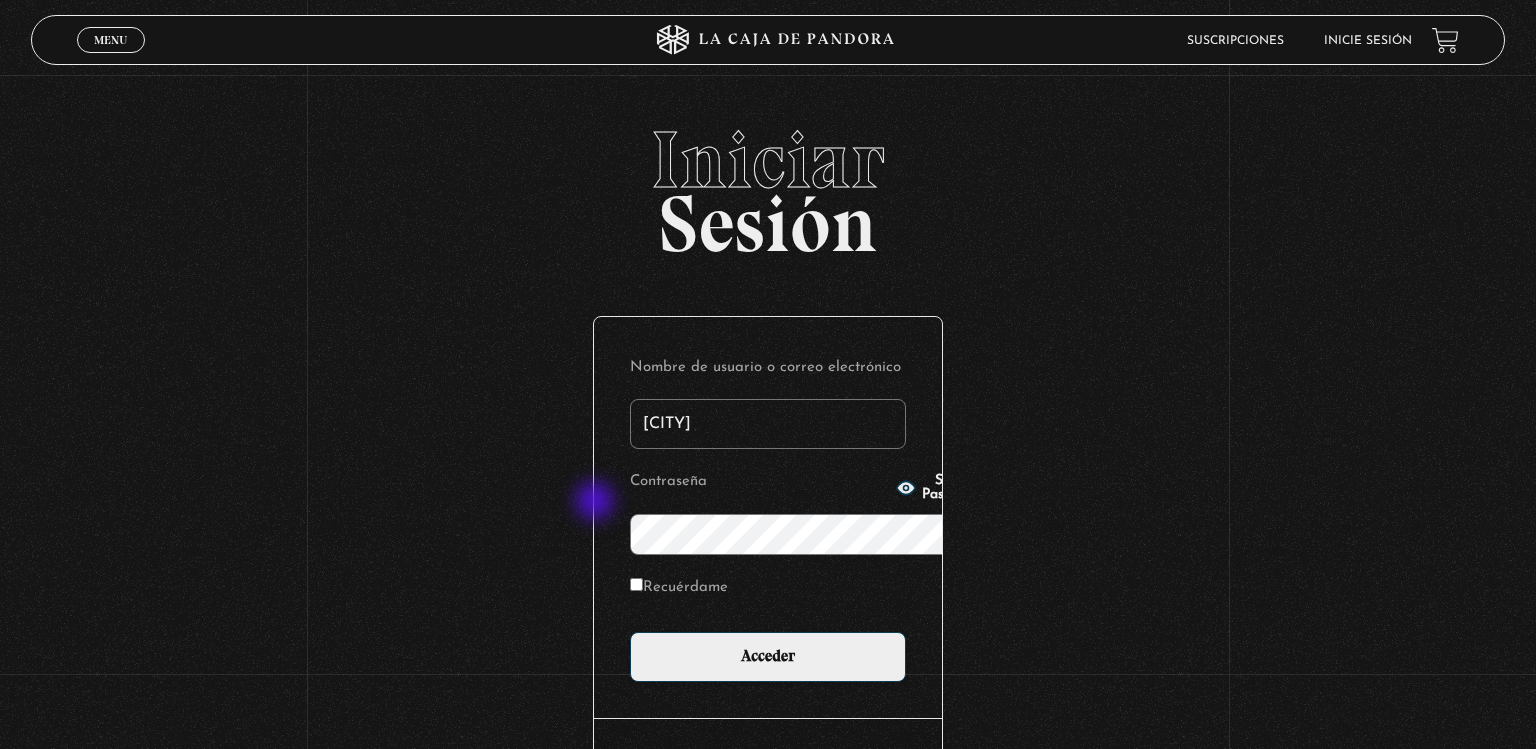 click on "Show Password" at bounding box center [938, 488] 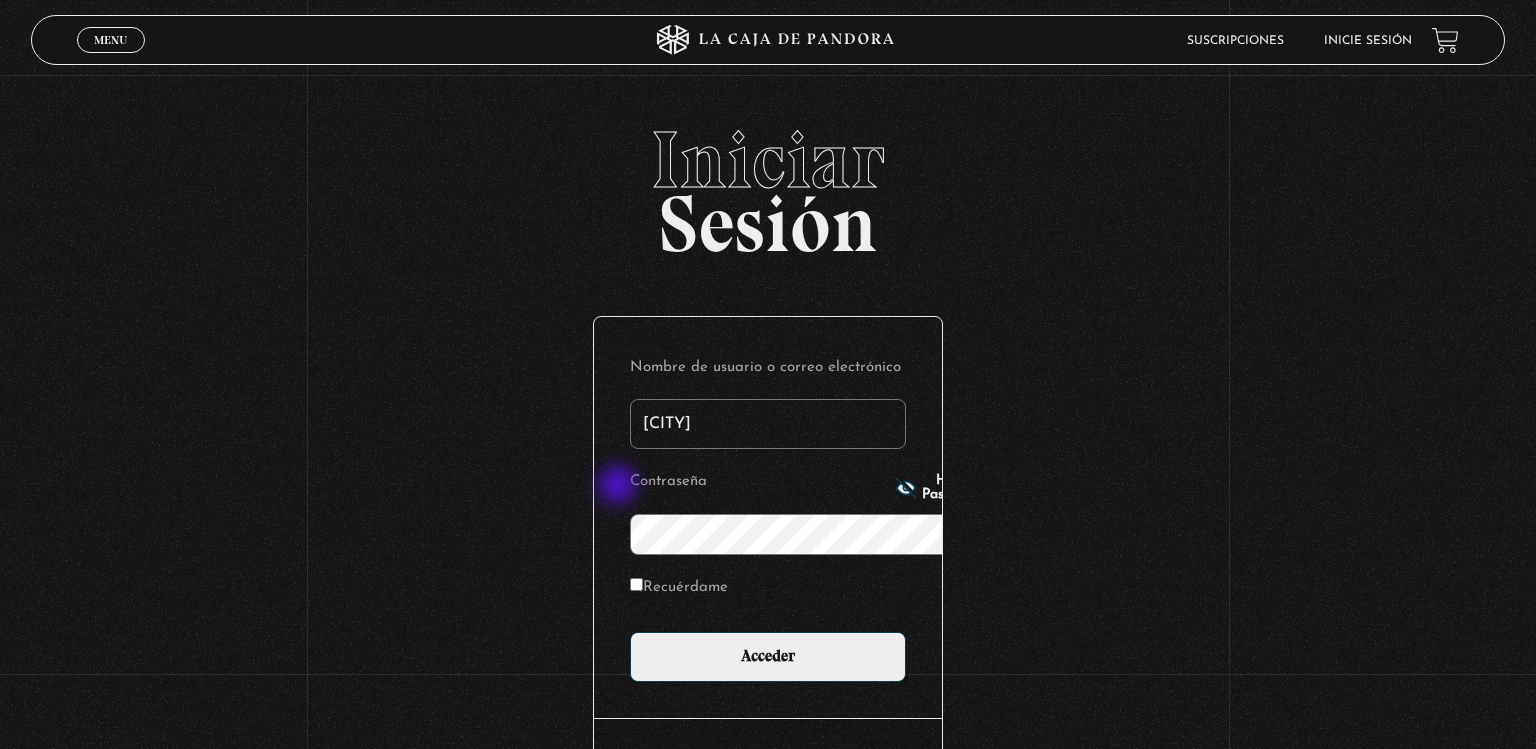 click on "Hide Password" at bounding box center [938, 488] 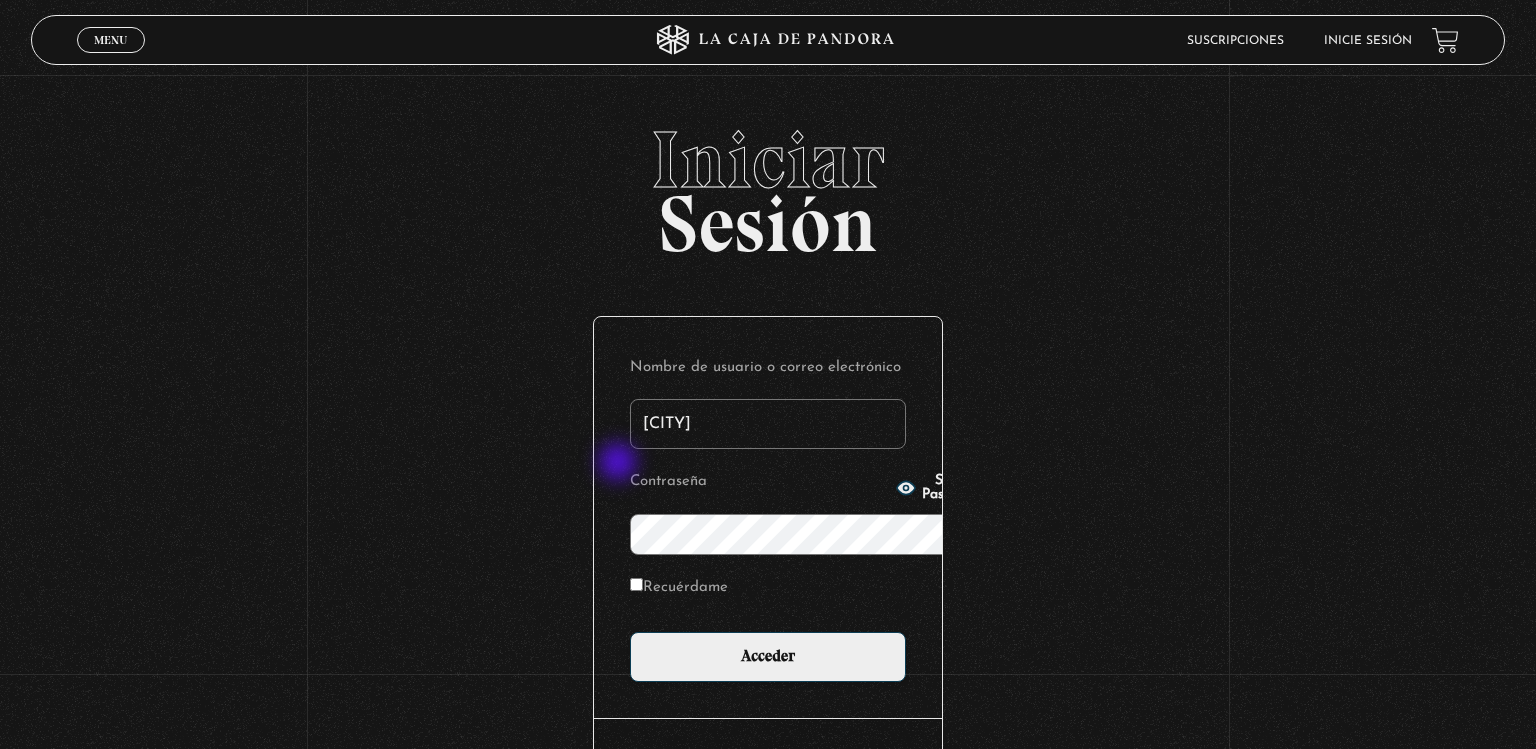 type on "laguerocastro" 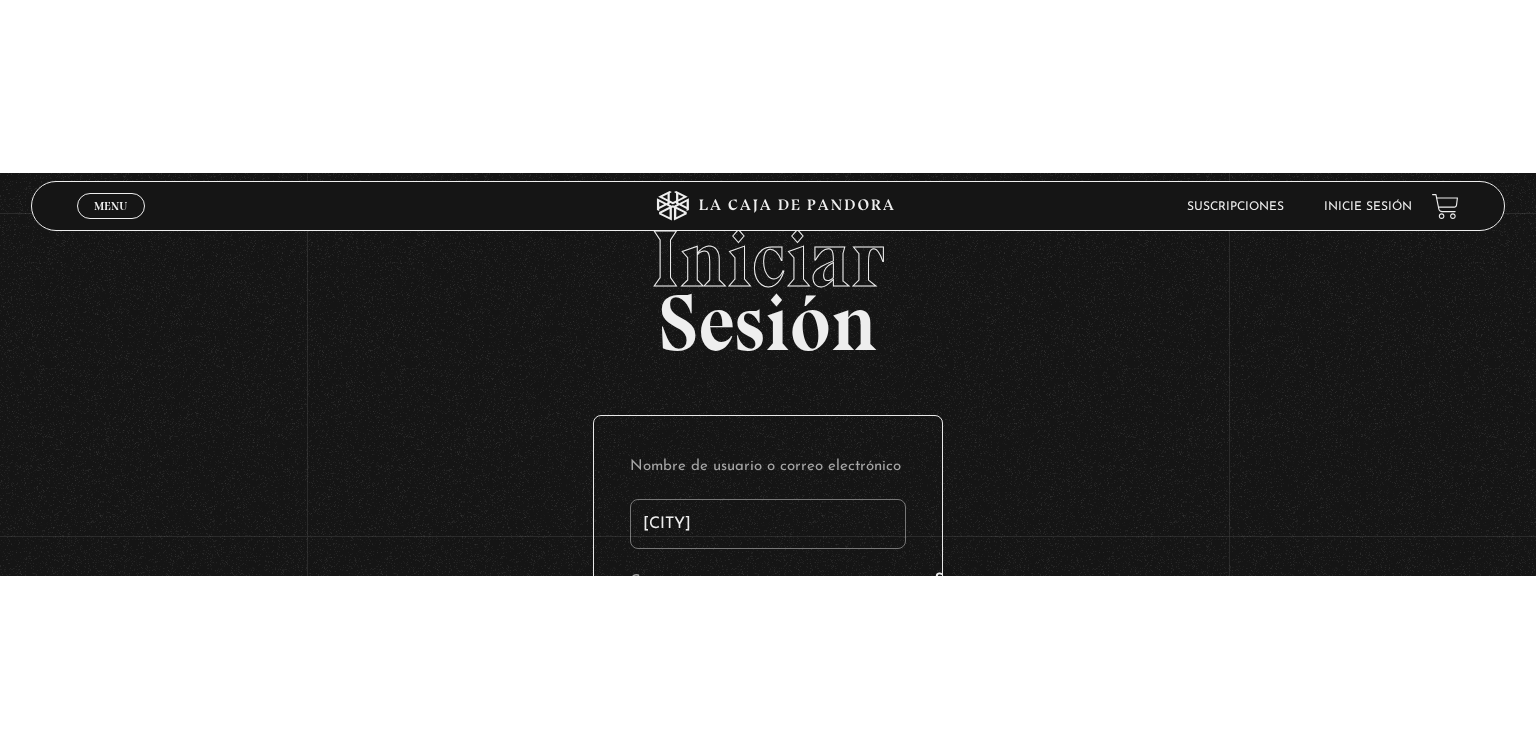 scroll, scrollTop: 0, scrollLeft: 0, axis: both 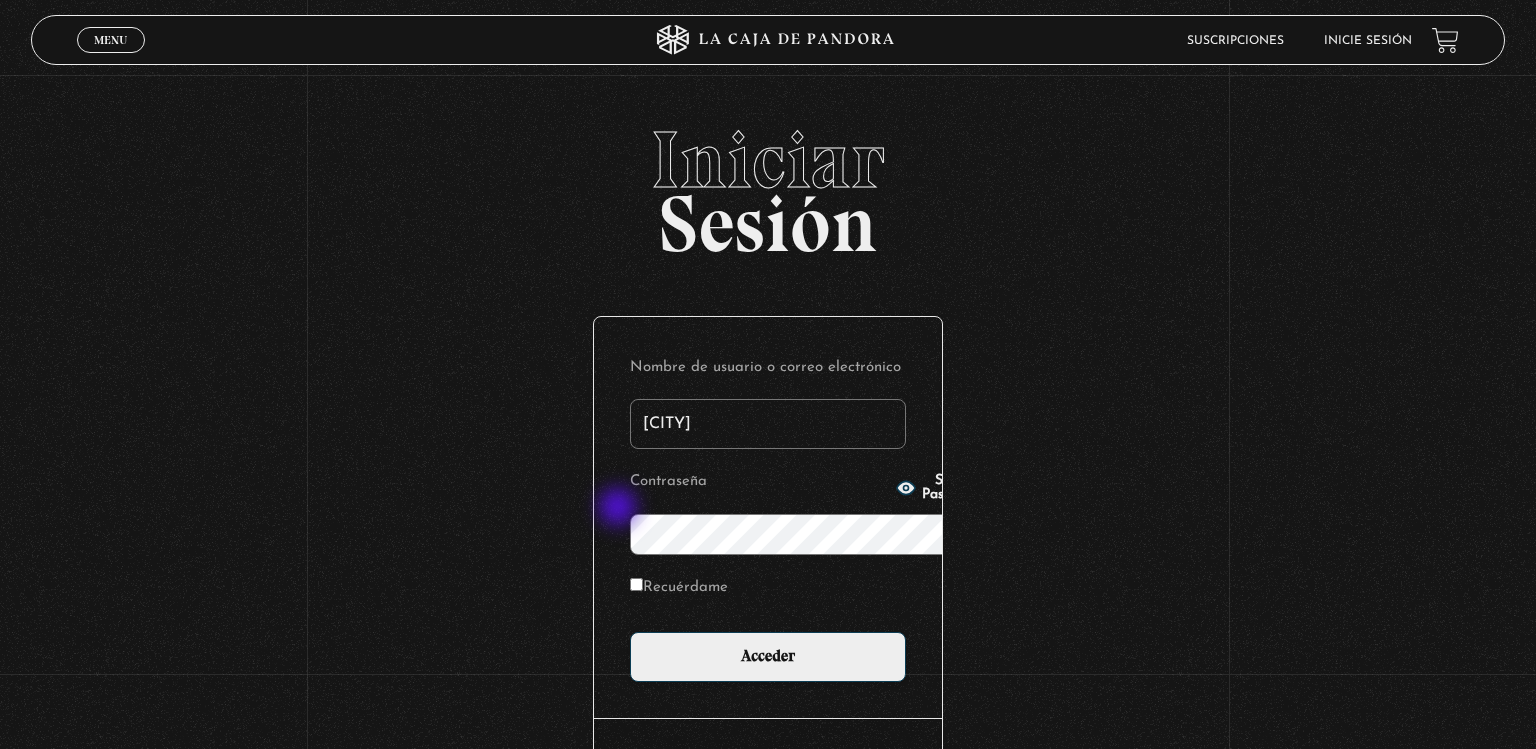 click on "Nombre de usuario o correo electrónico   laguerocastro   Contraseña                 Show Password    Recuérdame   Acceder" at bounding box center (768, 517) 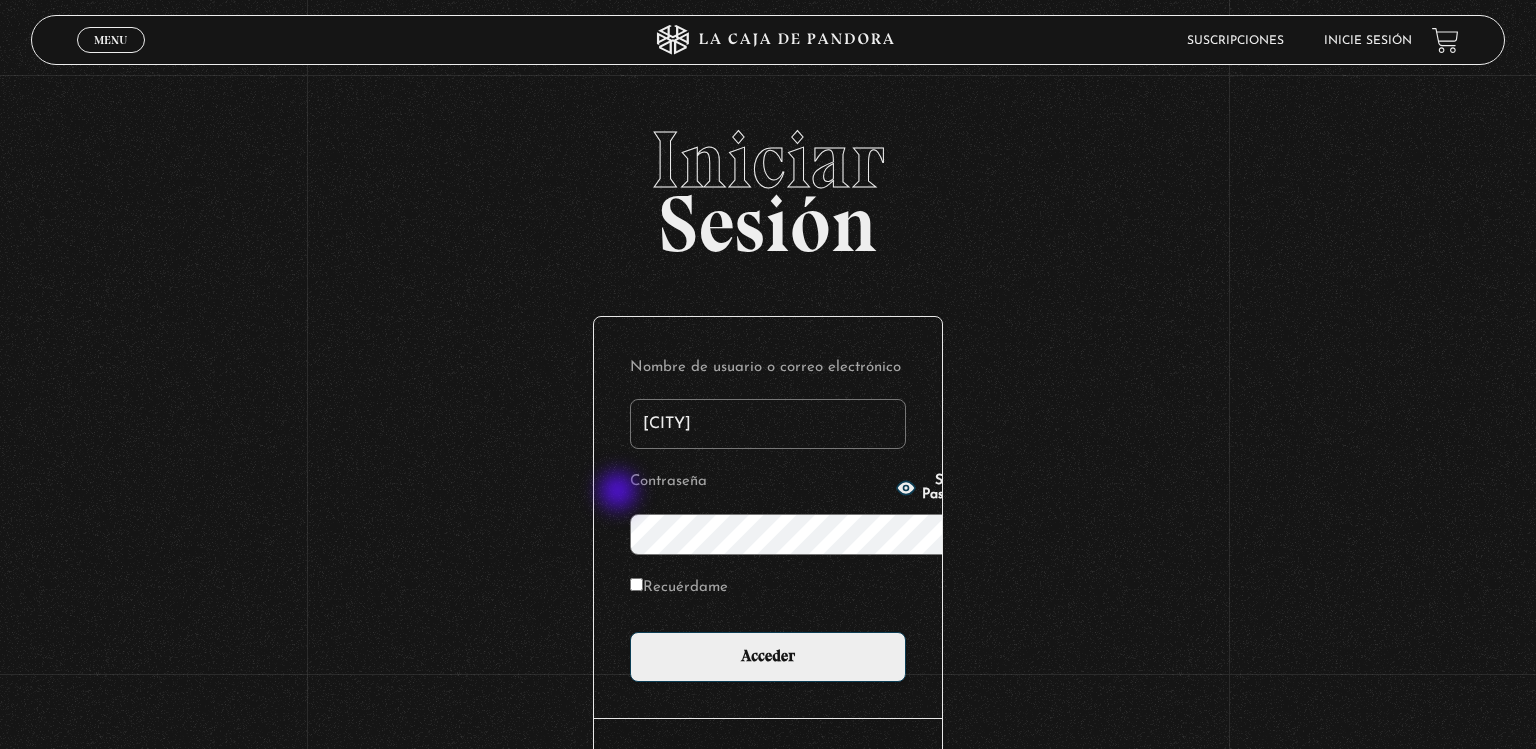 click on "Show Password" at bounding box center [938, 488] 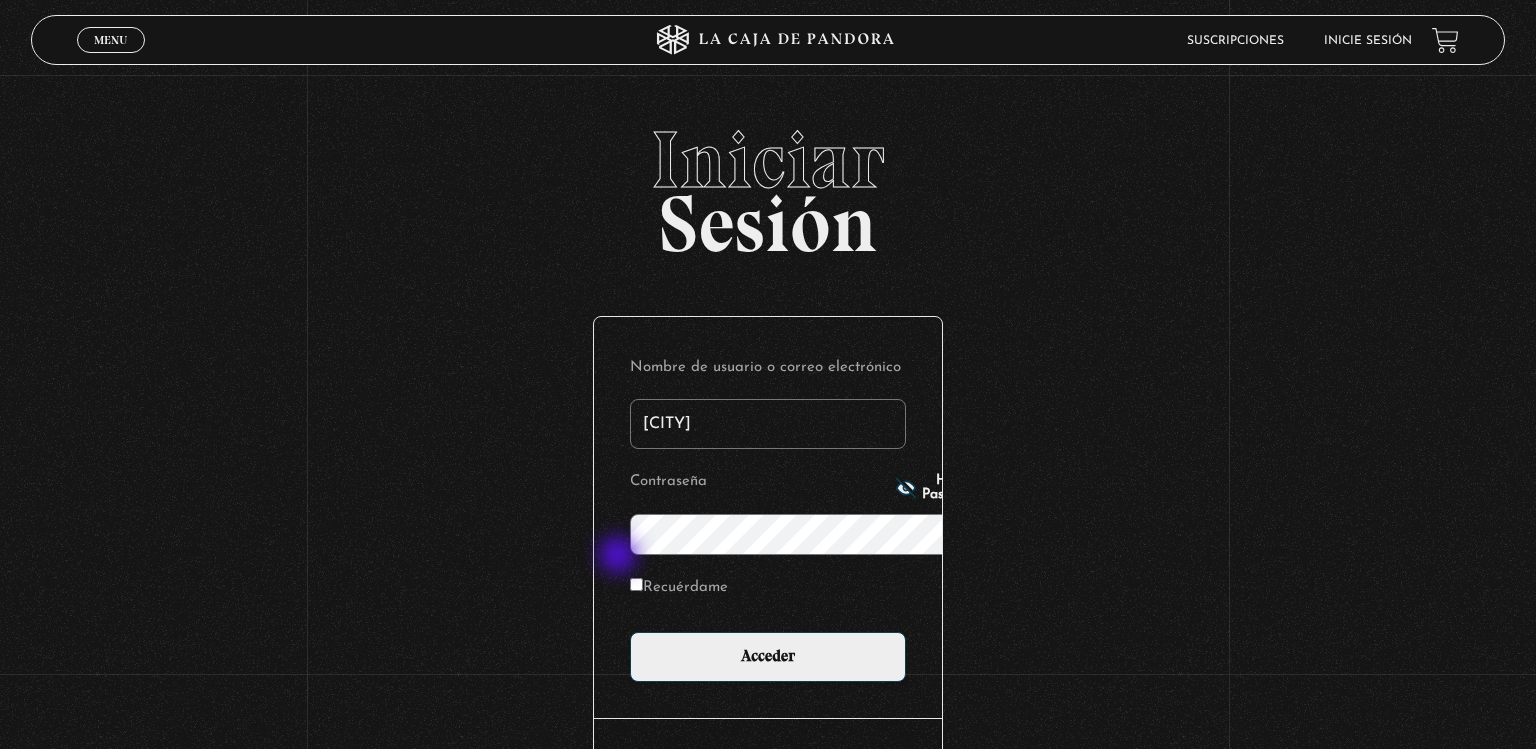 click on "Recuérdame" at bounding box center (679, 588) 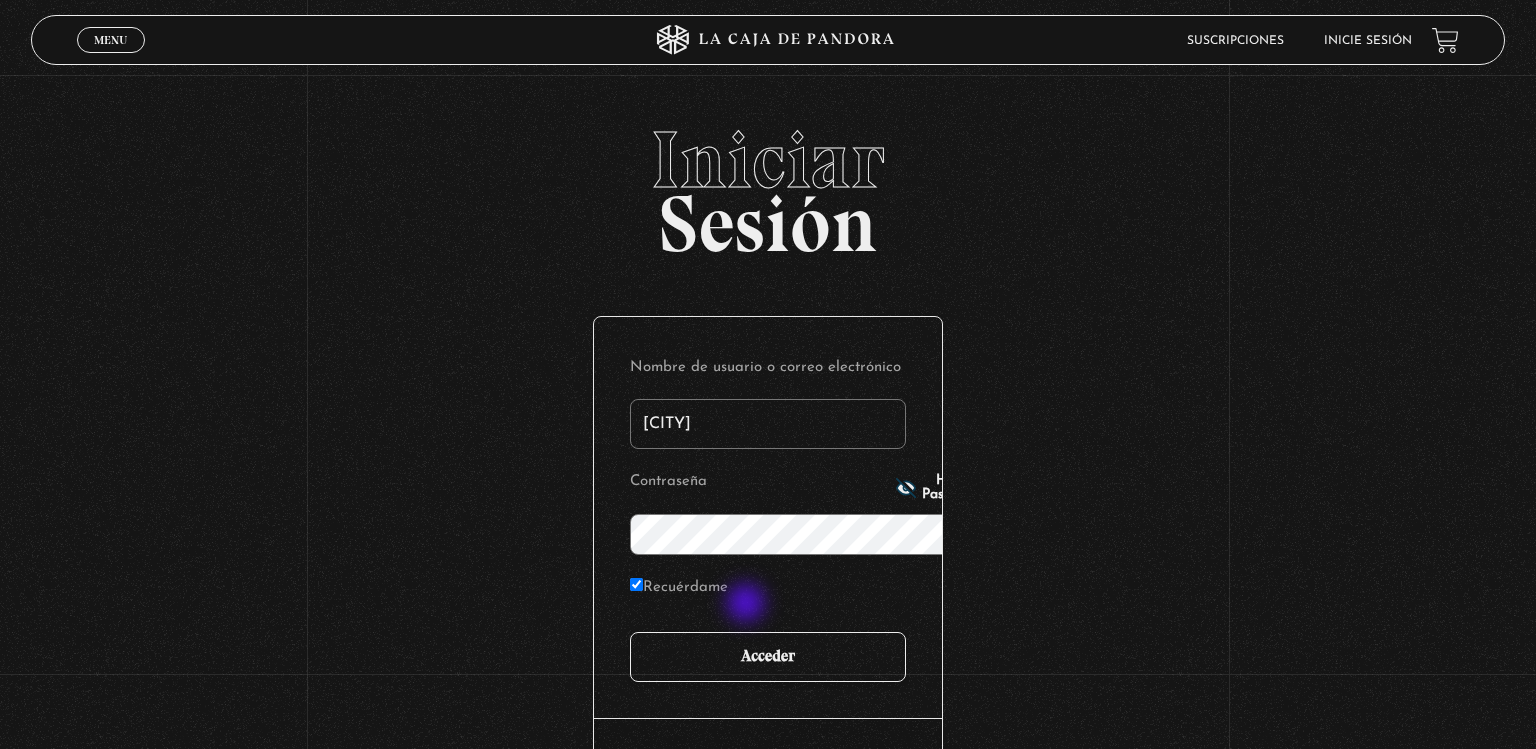 click on "Acceder" at bounding box center (768, 657) 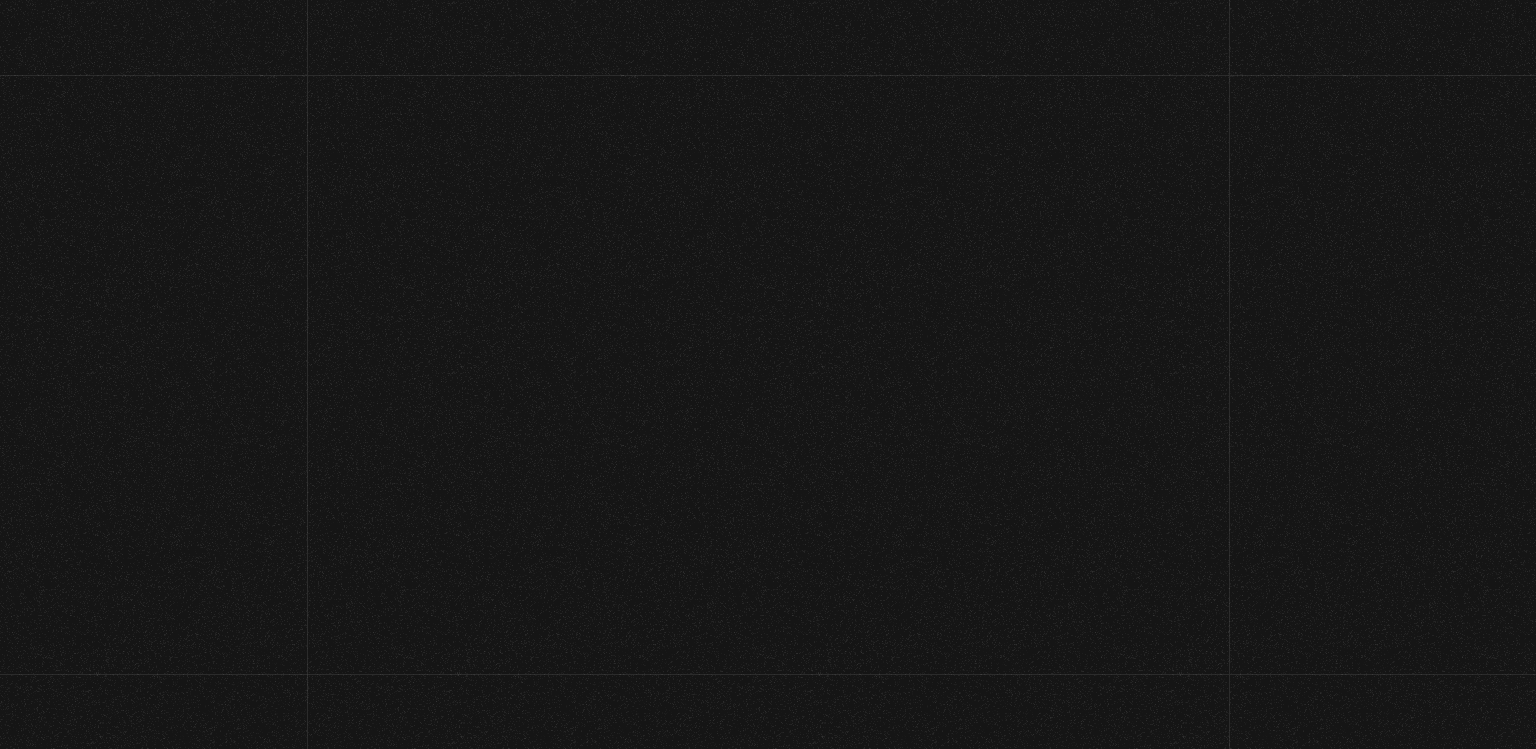 scroll, scrollTop: 0, scrollLeft: 0, axis: both 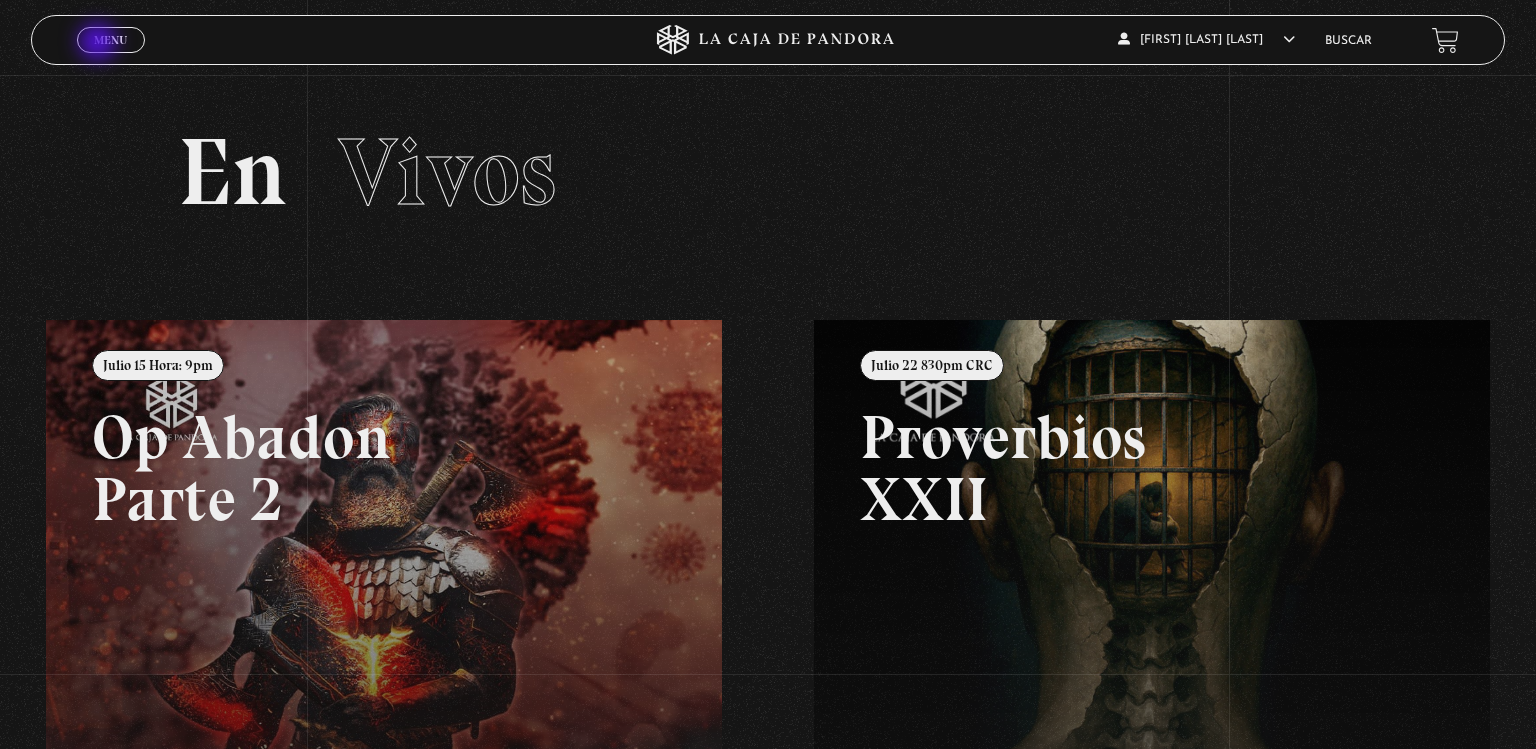 click on "Menu" at bounding box center [110, 40] 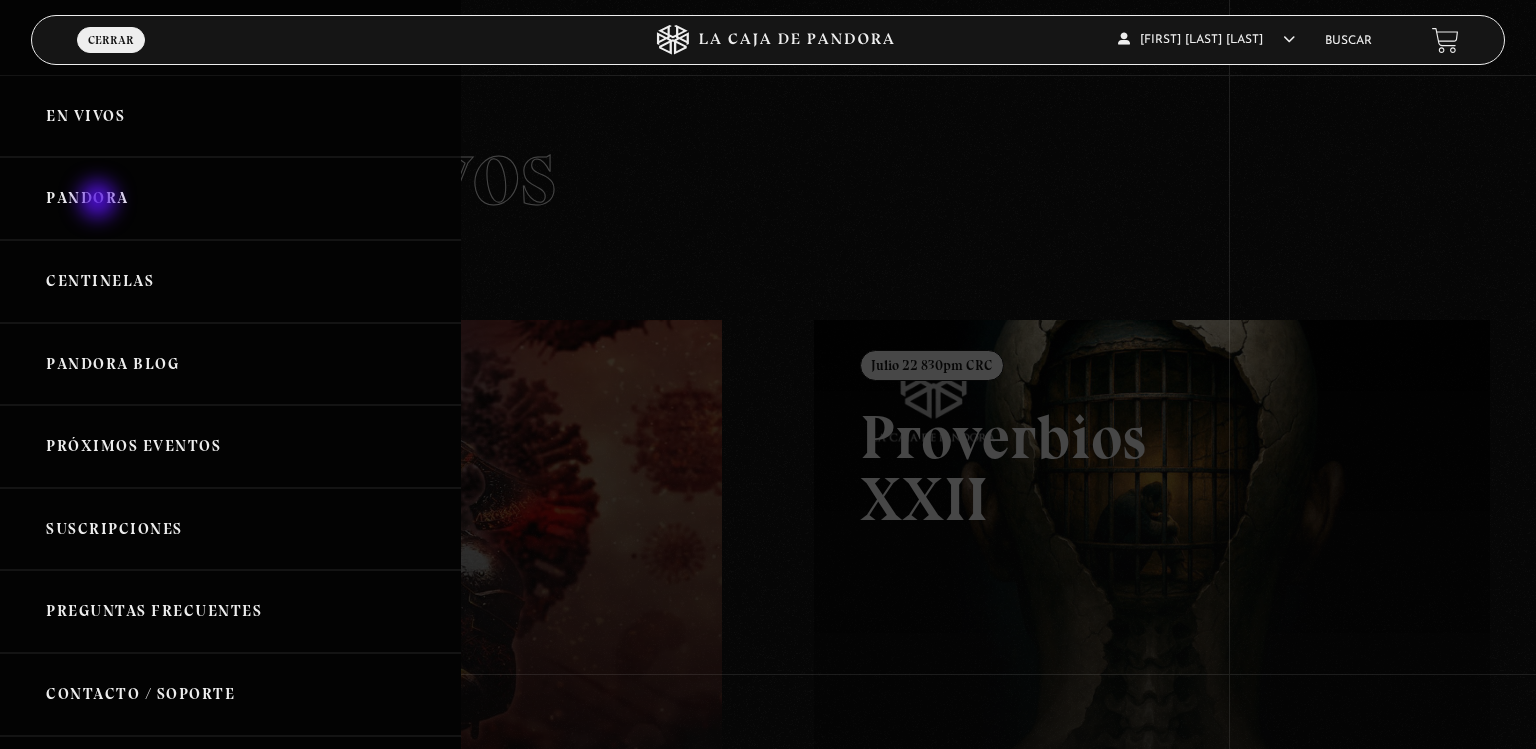click on "Pandora" at bounding box center (230, 198) 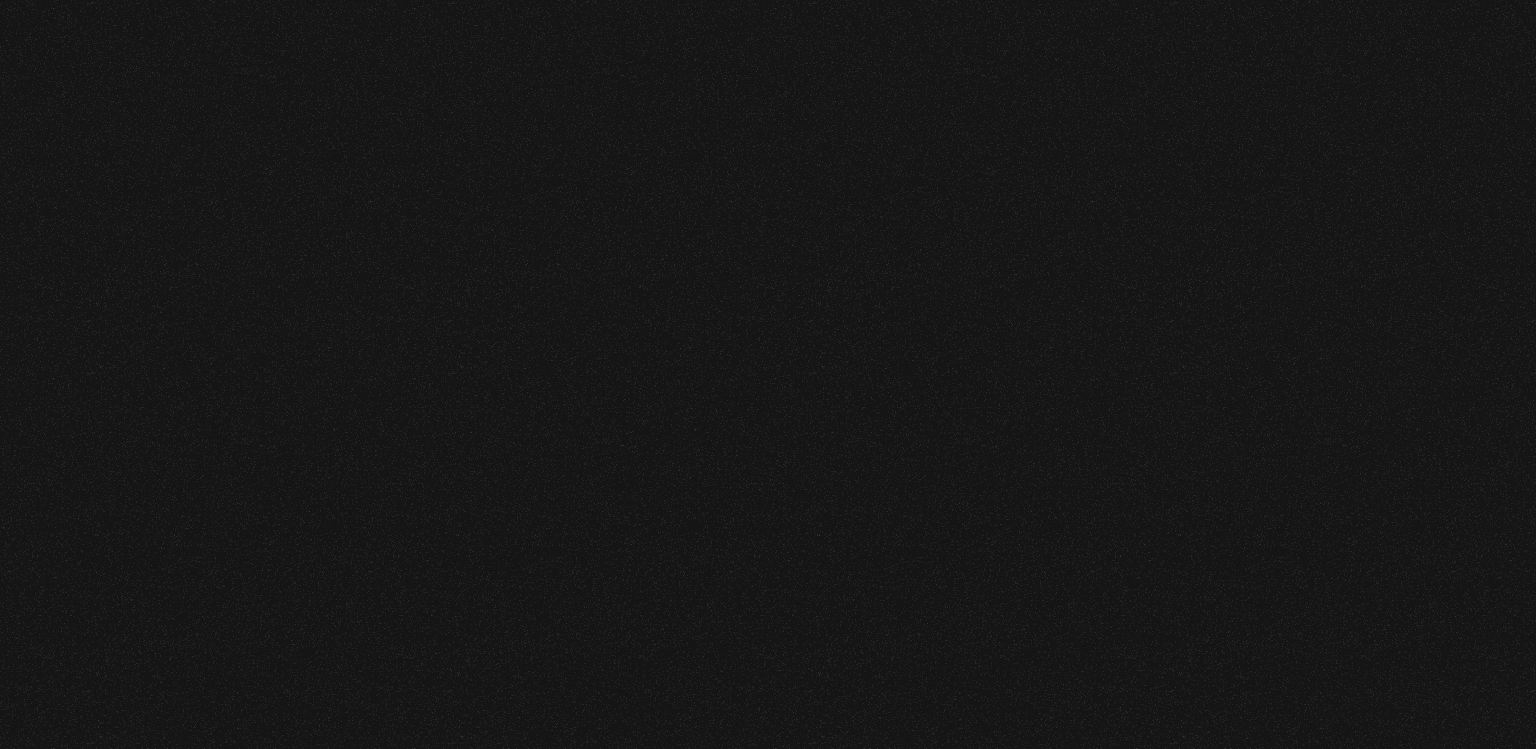 scroll, scrollTop: 0, scrollLeft: 0, axis: both 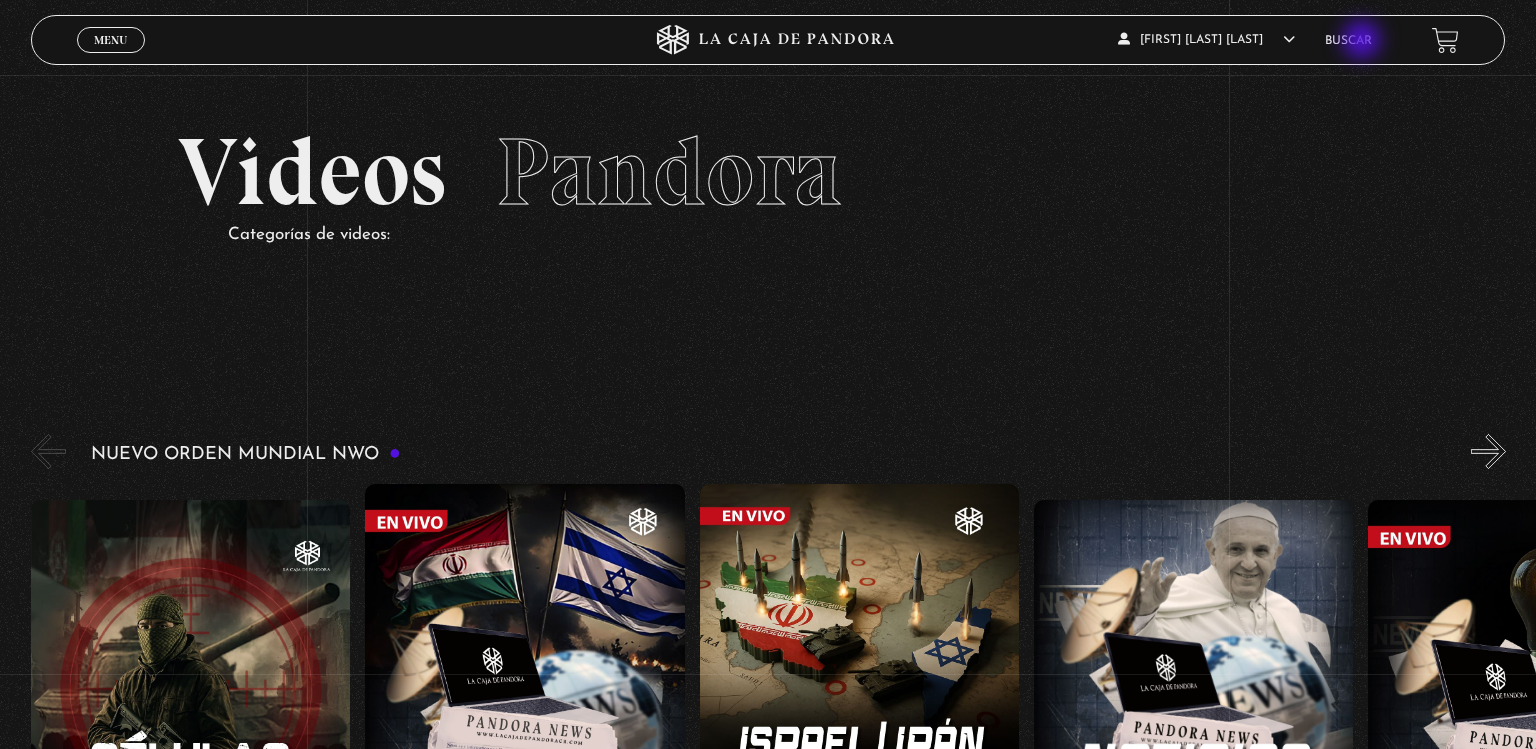 click on "Buscar" at bounding box center (1348, 41) 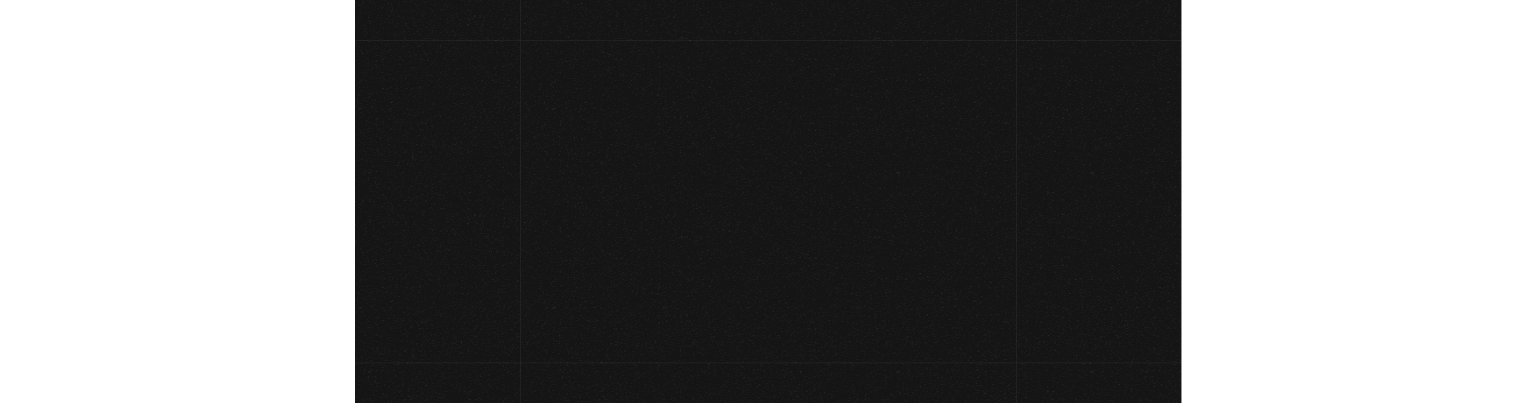 scroll, scrollTop: 0, scrollLeft: 0, axis: both 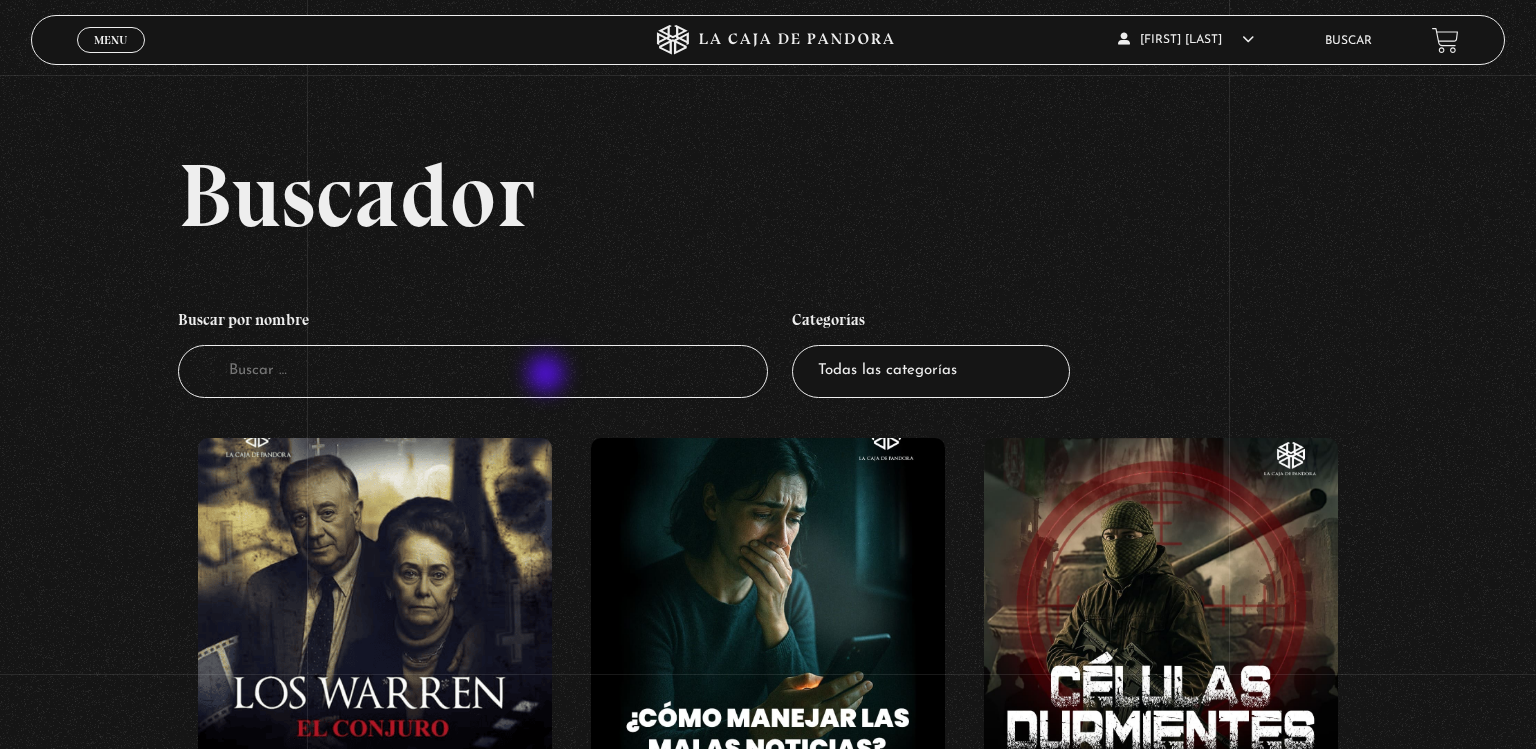click on "Buscador" at bounding box center [473, 371] 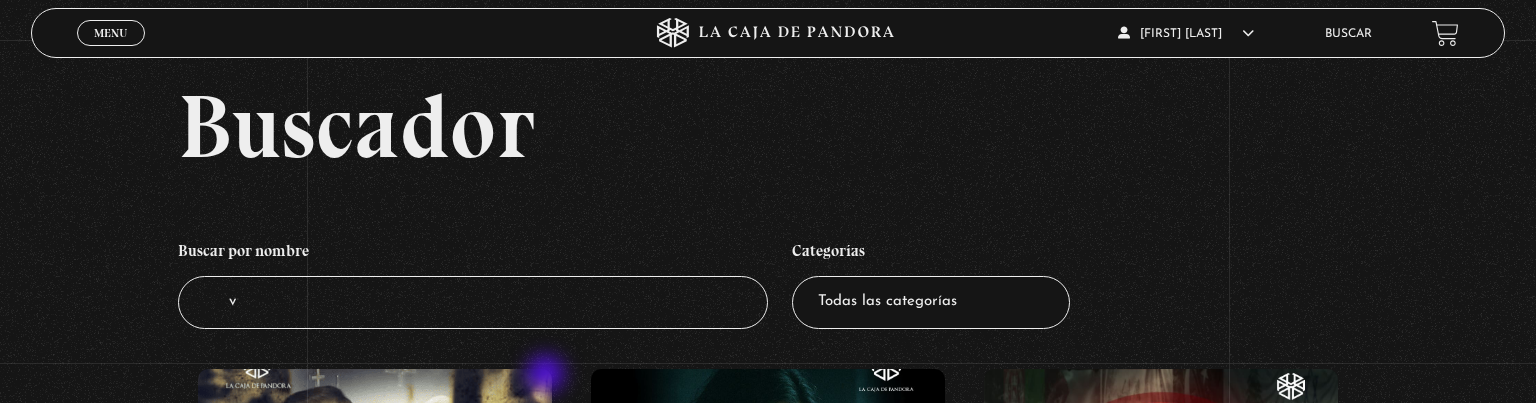 type on "va" 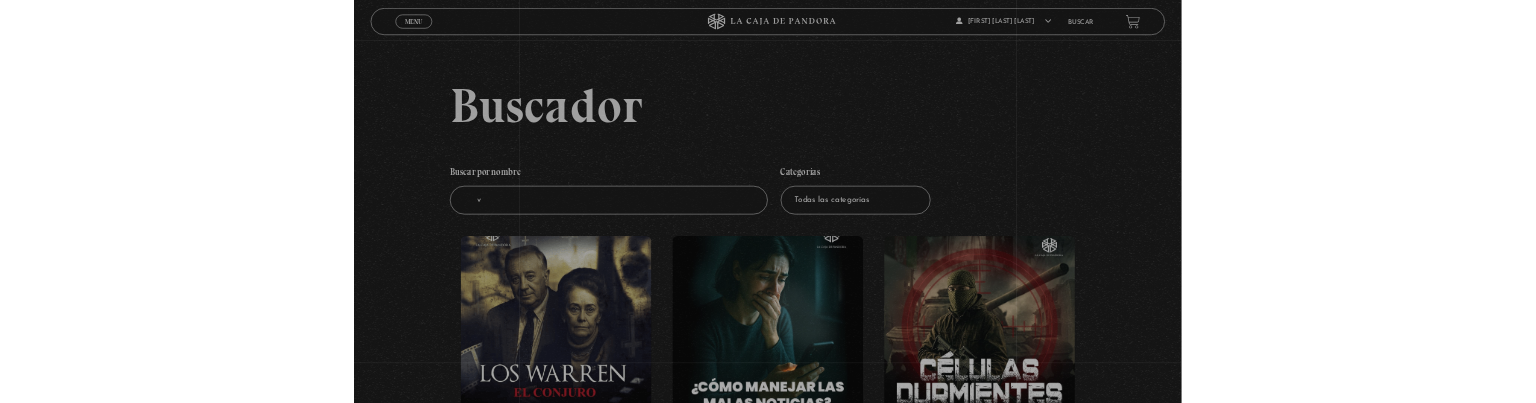 scroll, scrollTop: 0, scrollLeft: 0, axis: both 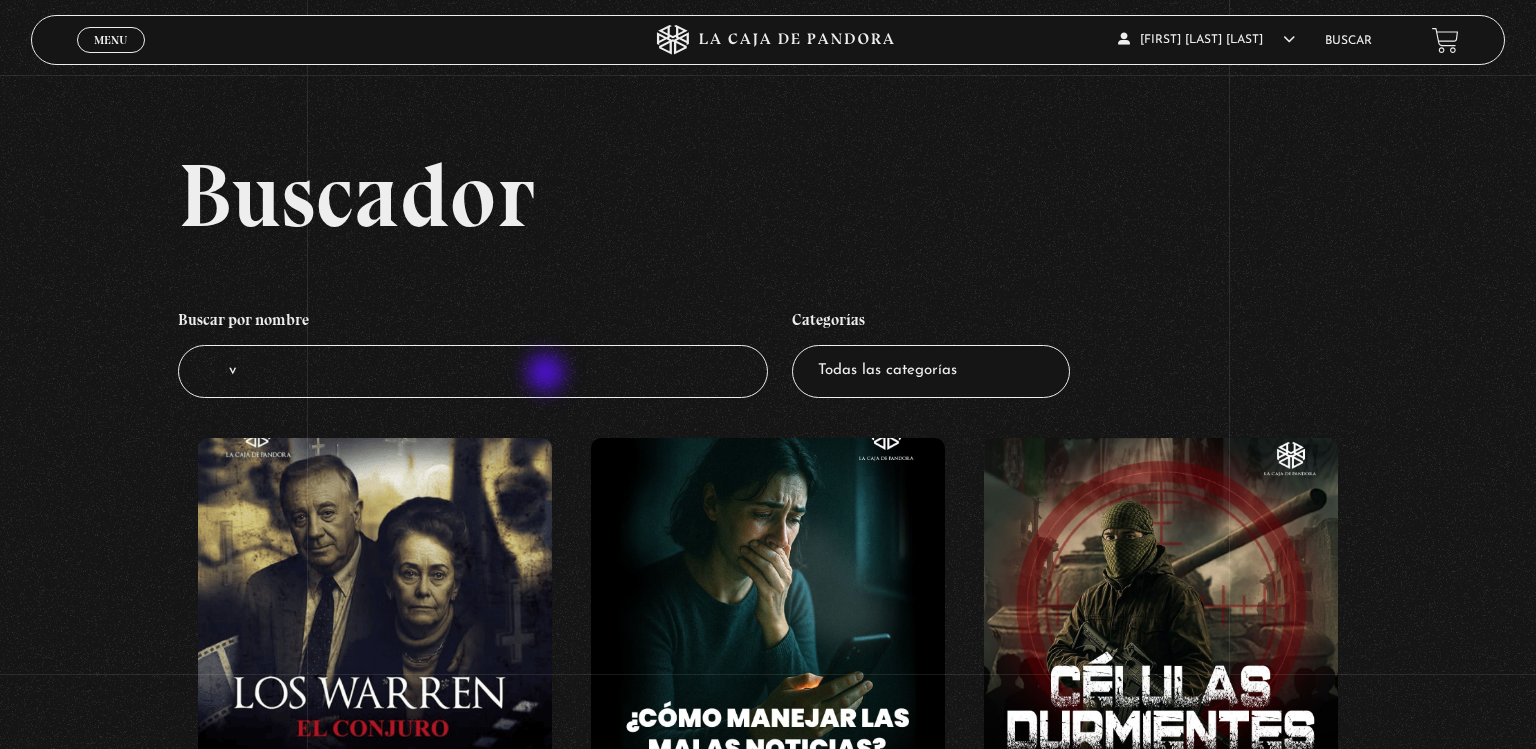 click on "v" at bounding box center (473, 371) 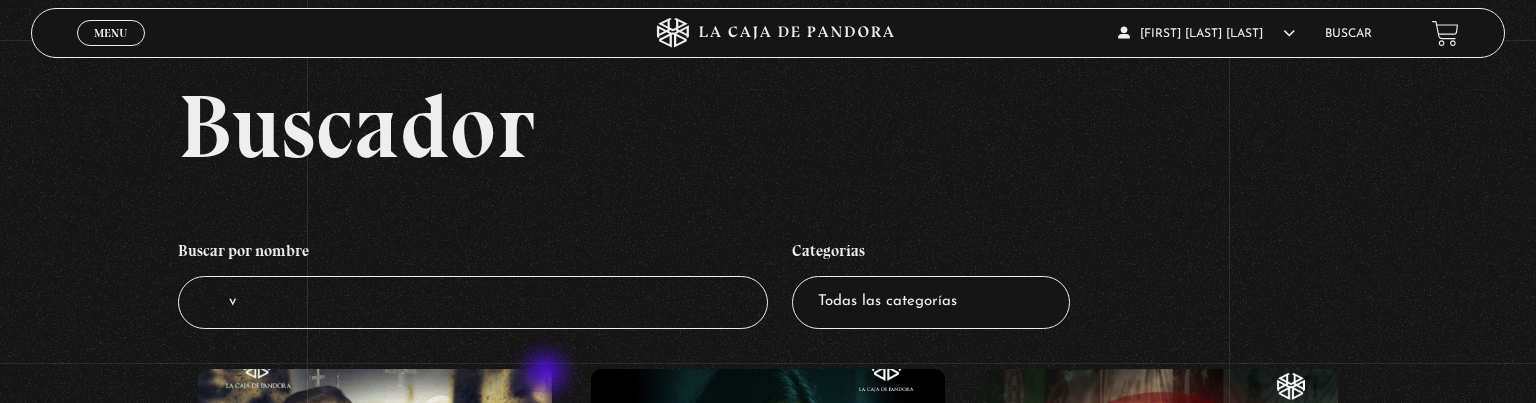 type on "vta" 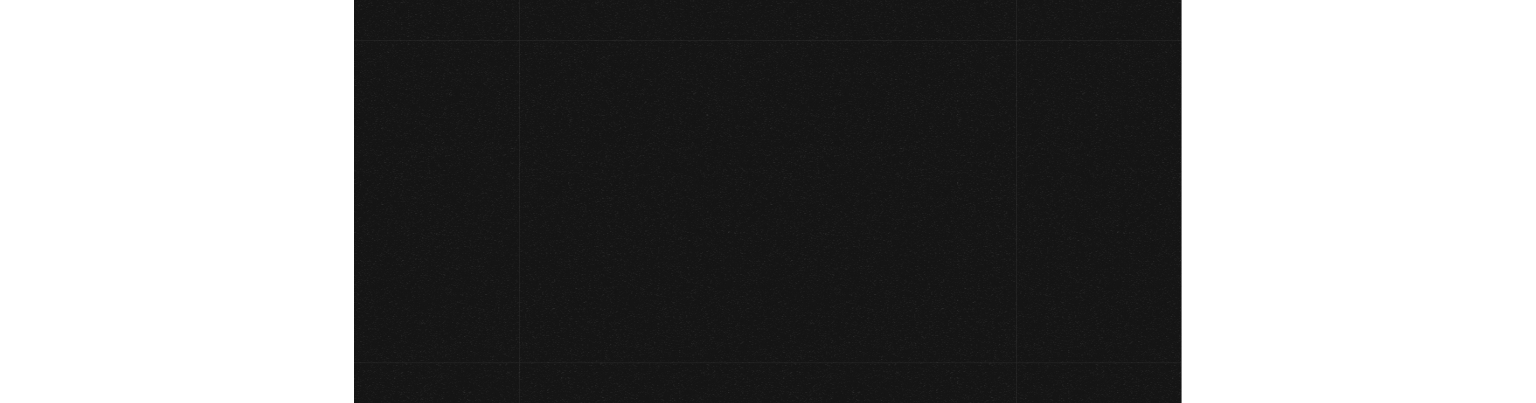 scroll, scrollTop: 0, scrollLeft: 0, axis: both 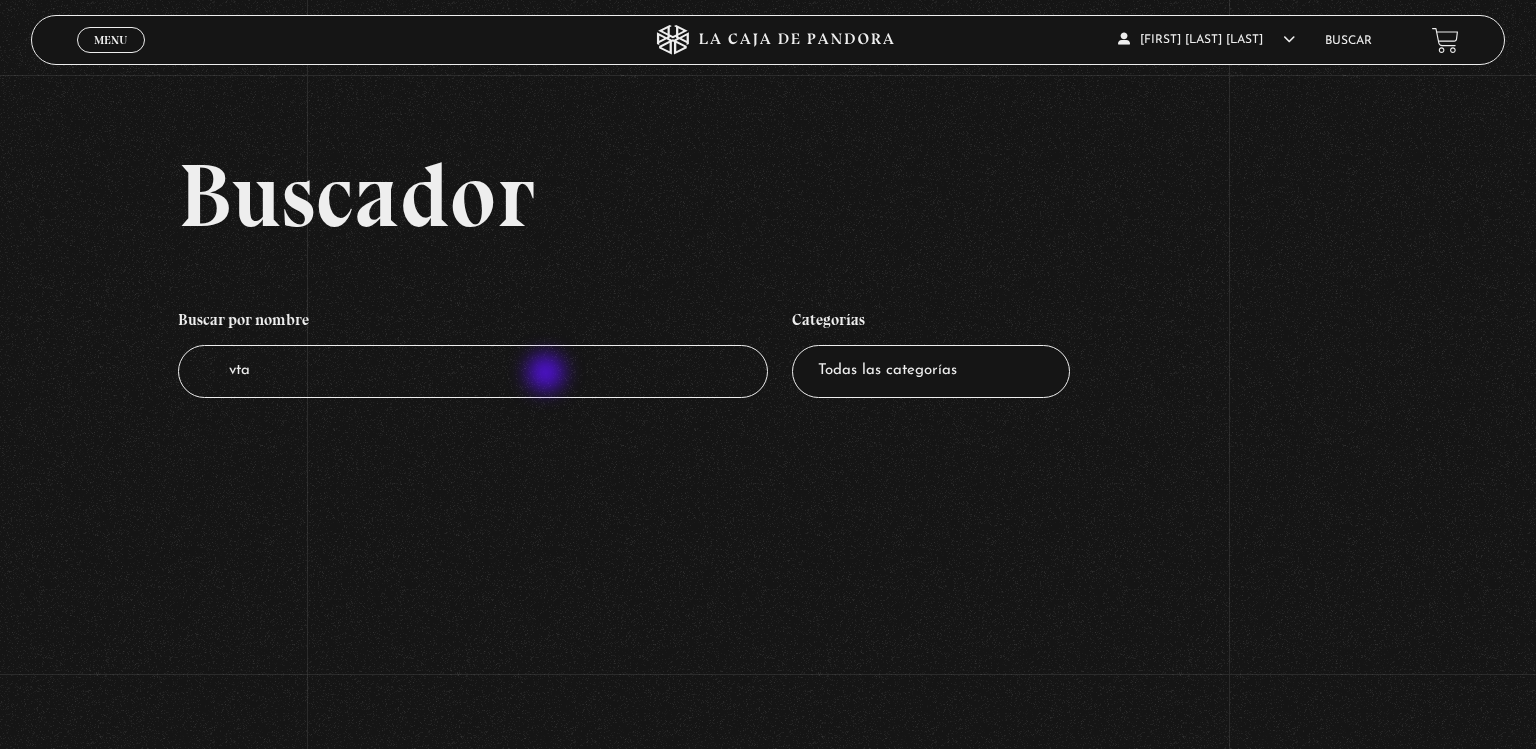 click on "vta" at bounding box center [473, 371] 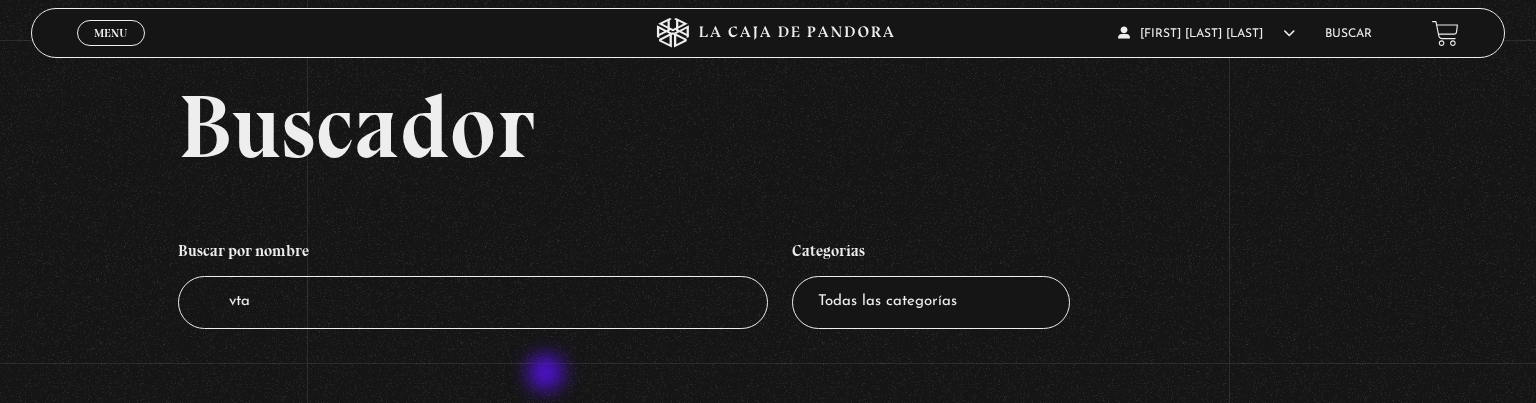 type on "vt" 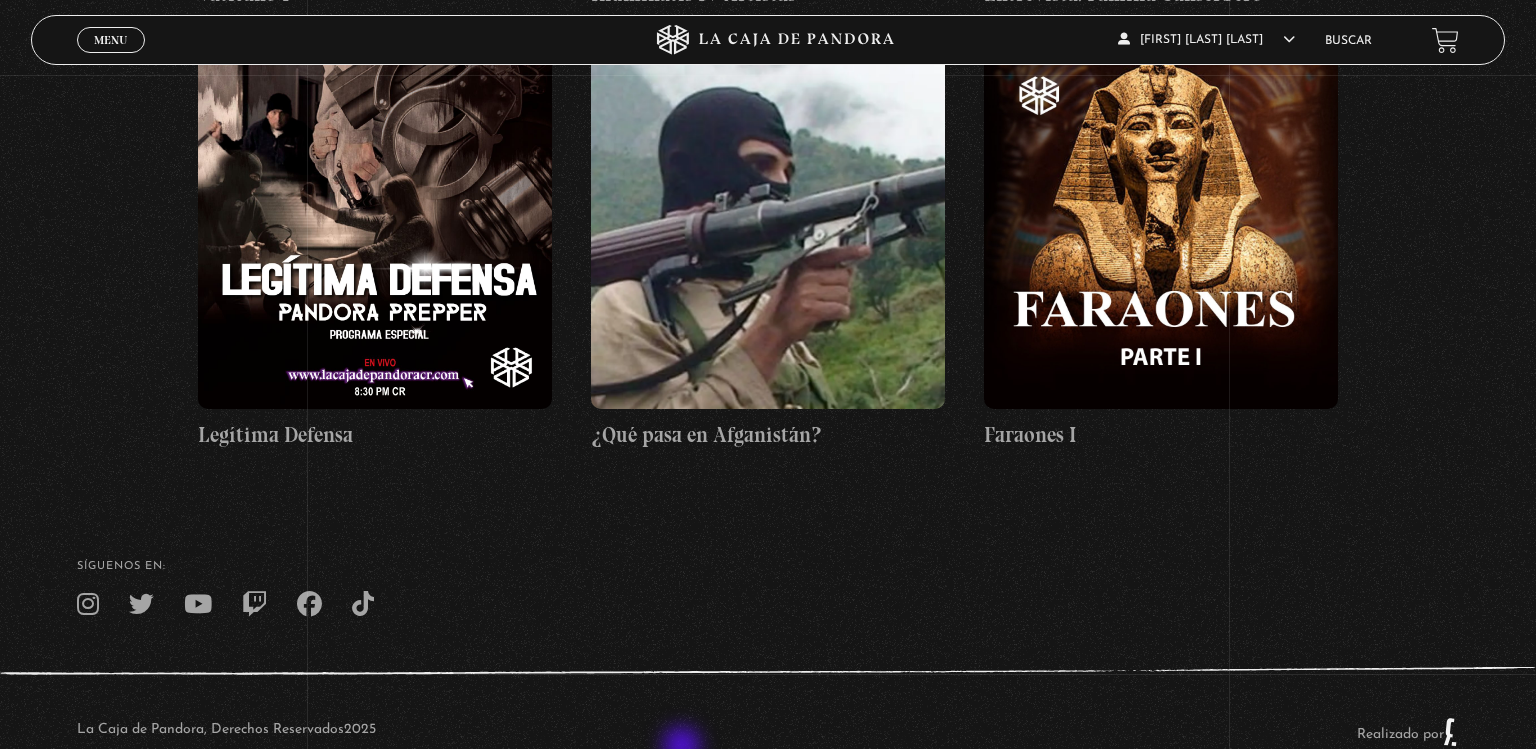 scroll, scrollTop: 1761, scrollLeft: 0, axis: vertical 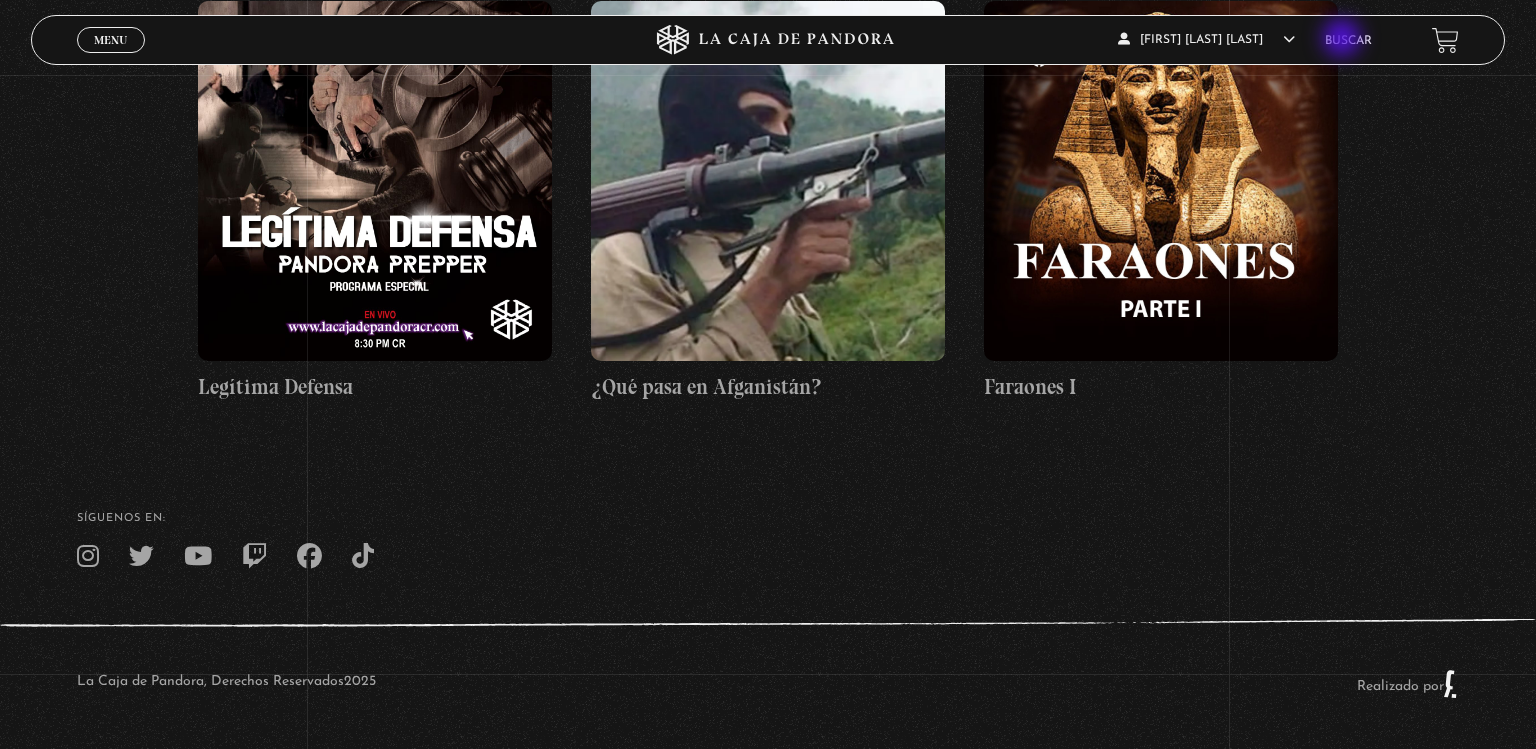 click on "Buscar" at bounding box center (1348, 41) 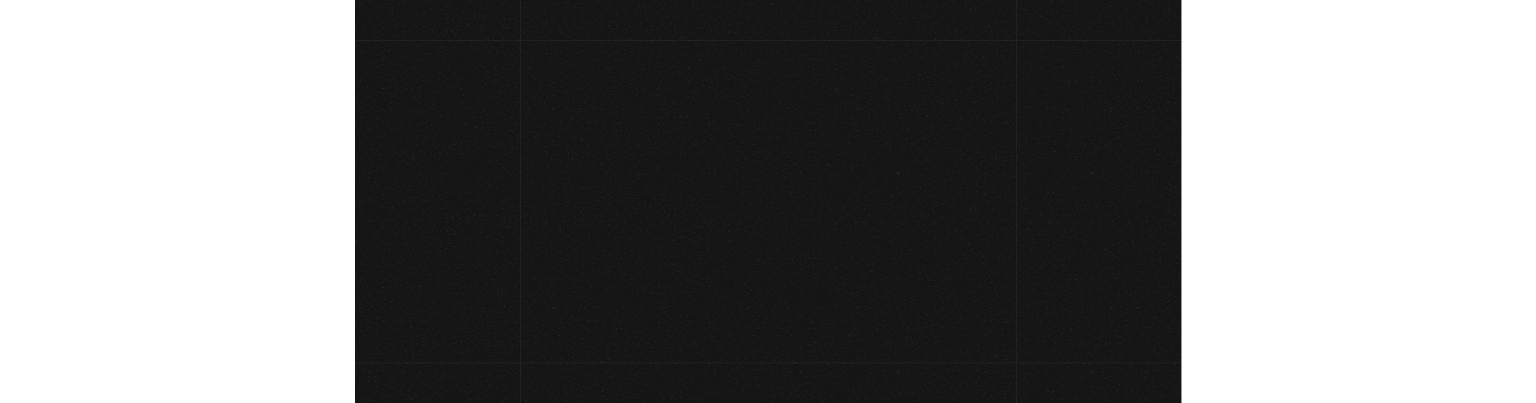 scroll, scrollTop: 0, scrollLeft: 0, axis: both 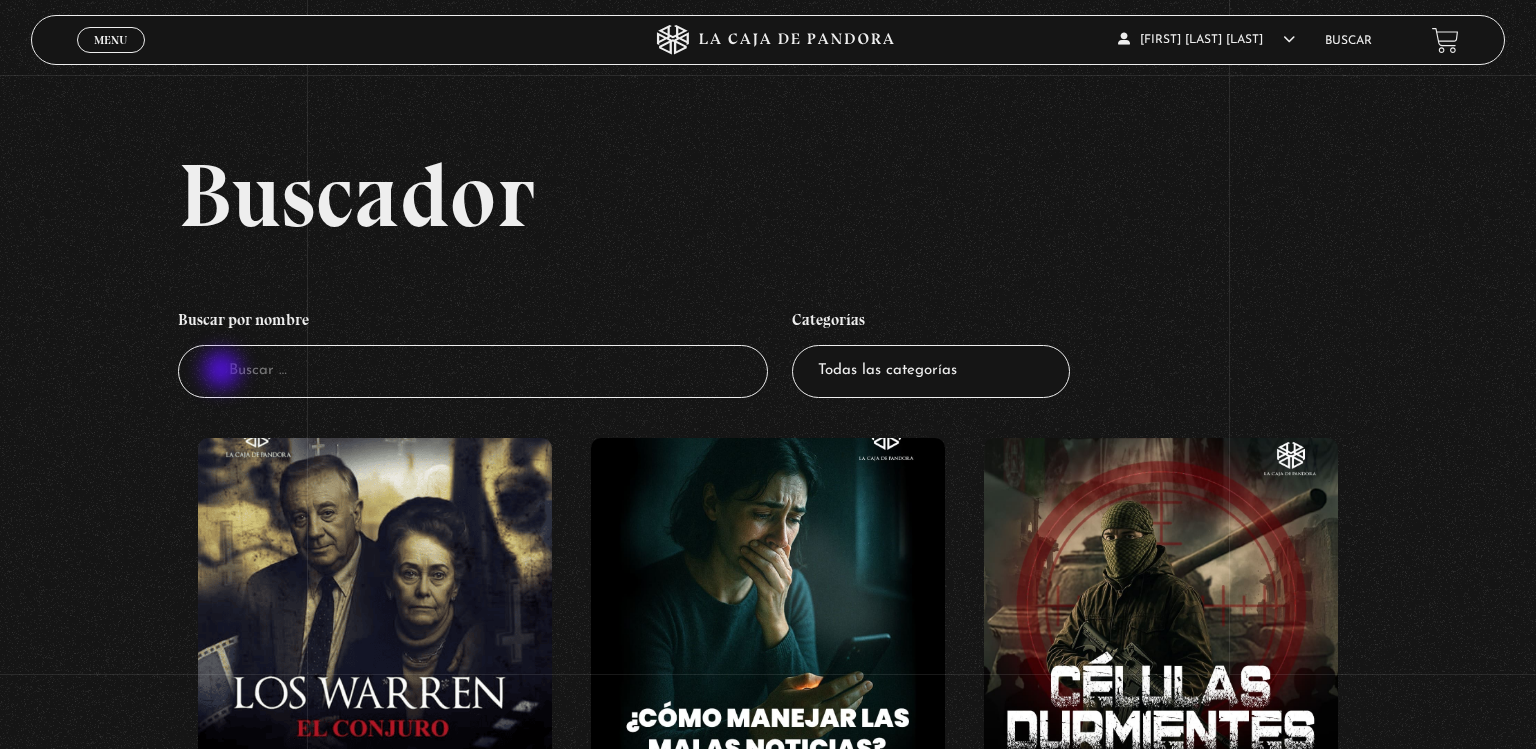 click on "Buscador" at bounding box center [473, 371] 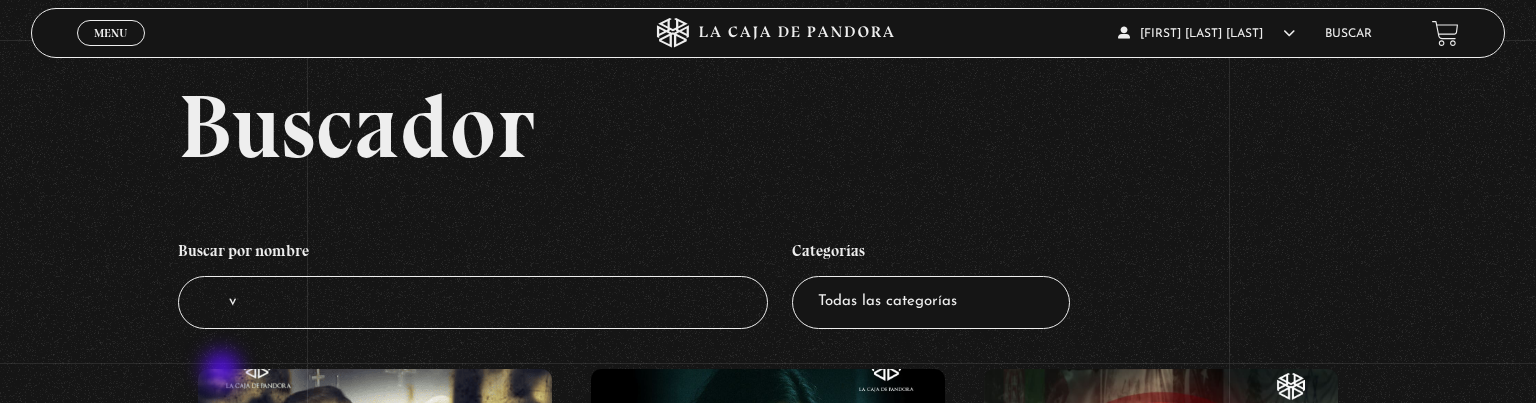 type on "va" 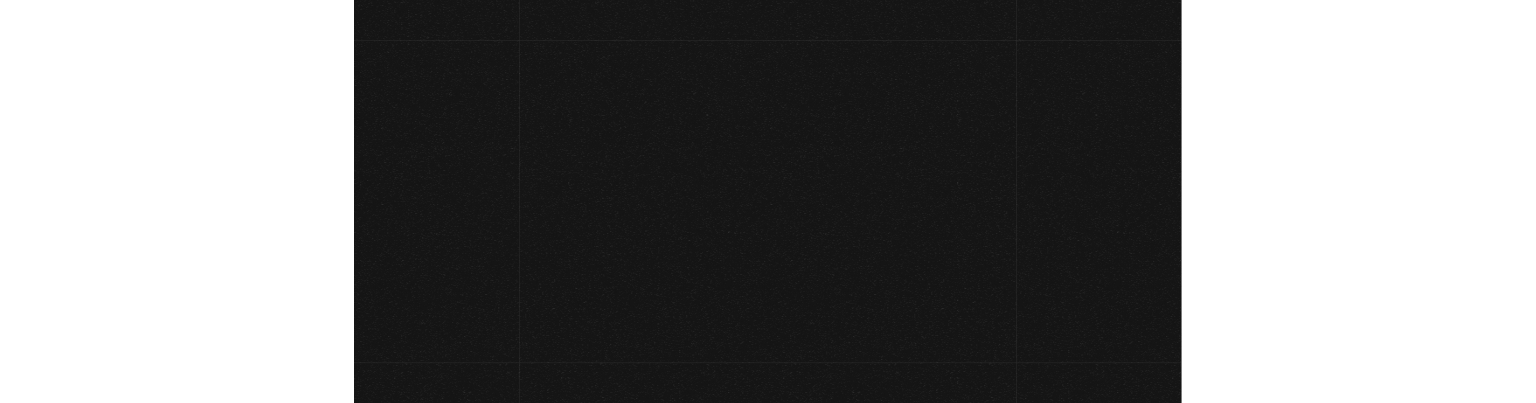 scroll, scrollTop: 0, scrollLeft: 0, axis: both 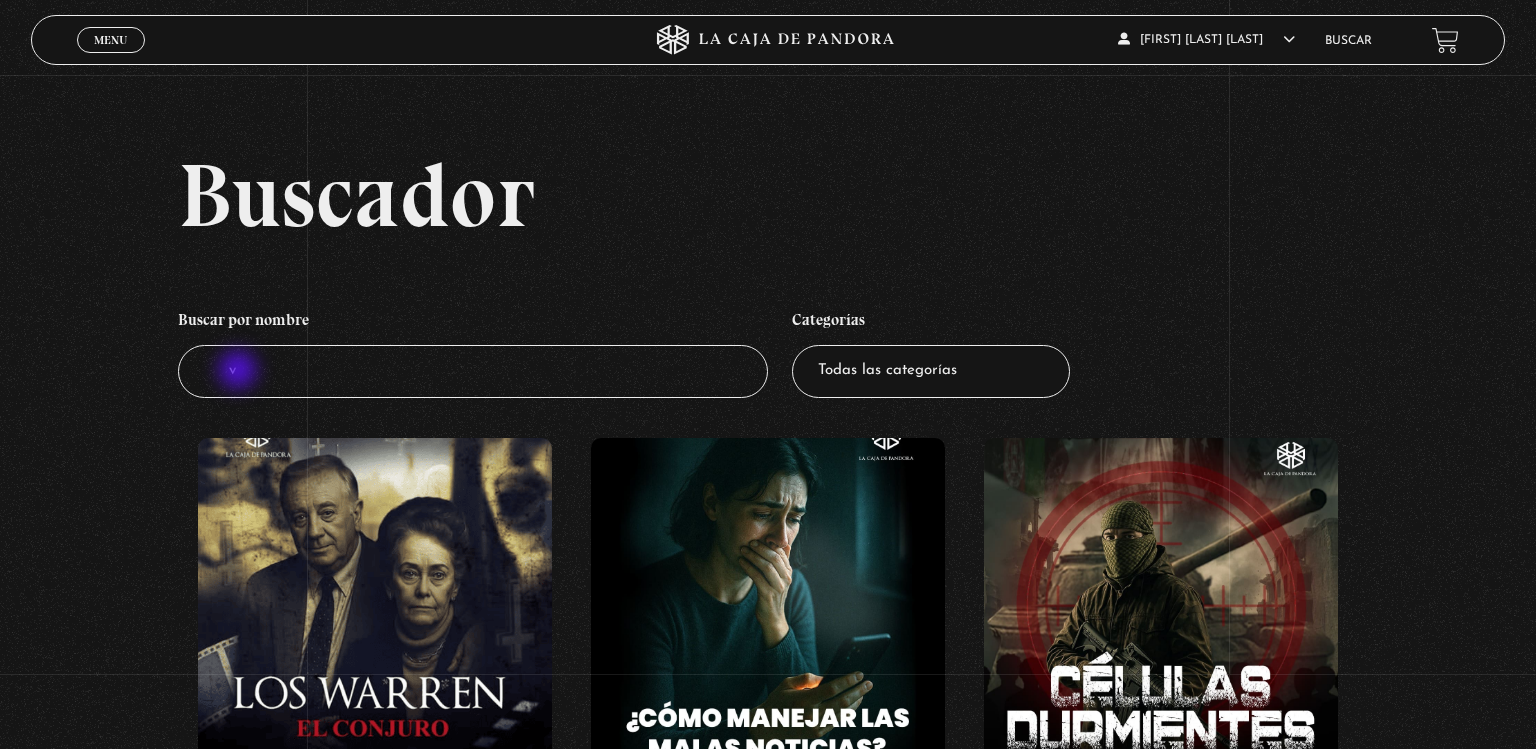 click on "v" at bounding box center [473, 371] 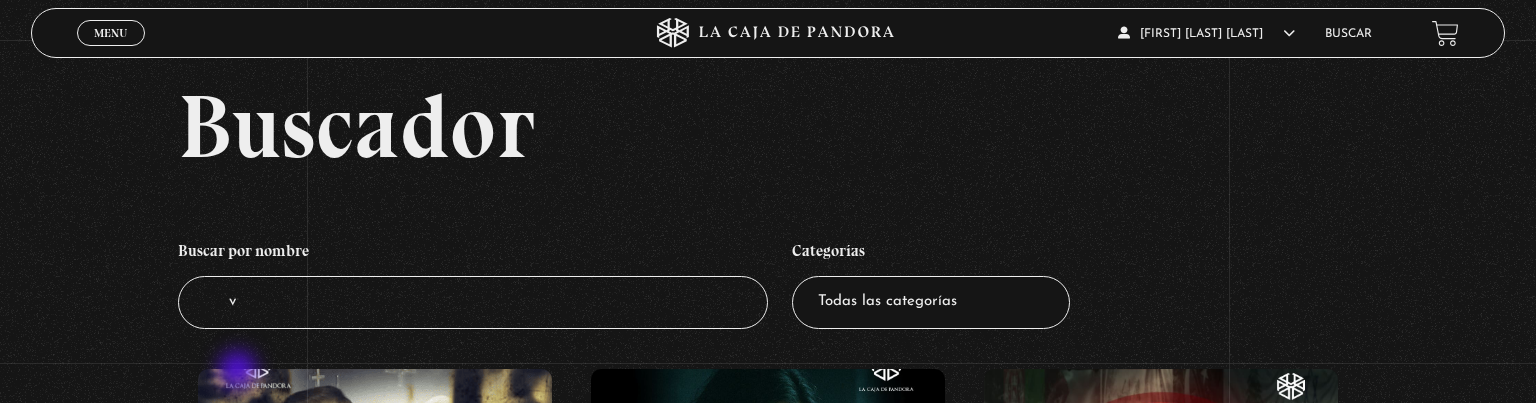 type on "va" 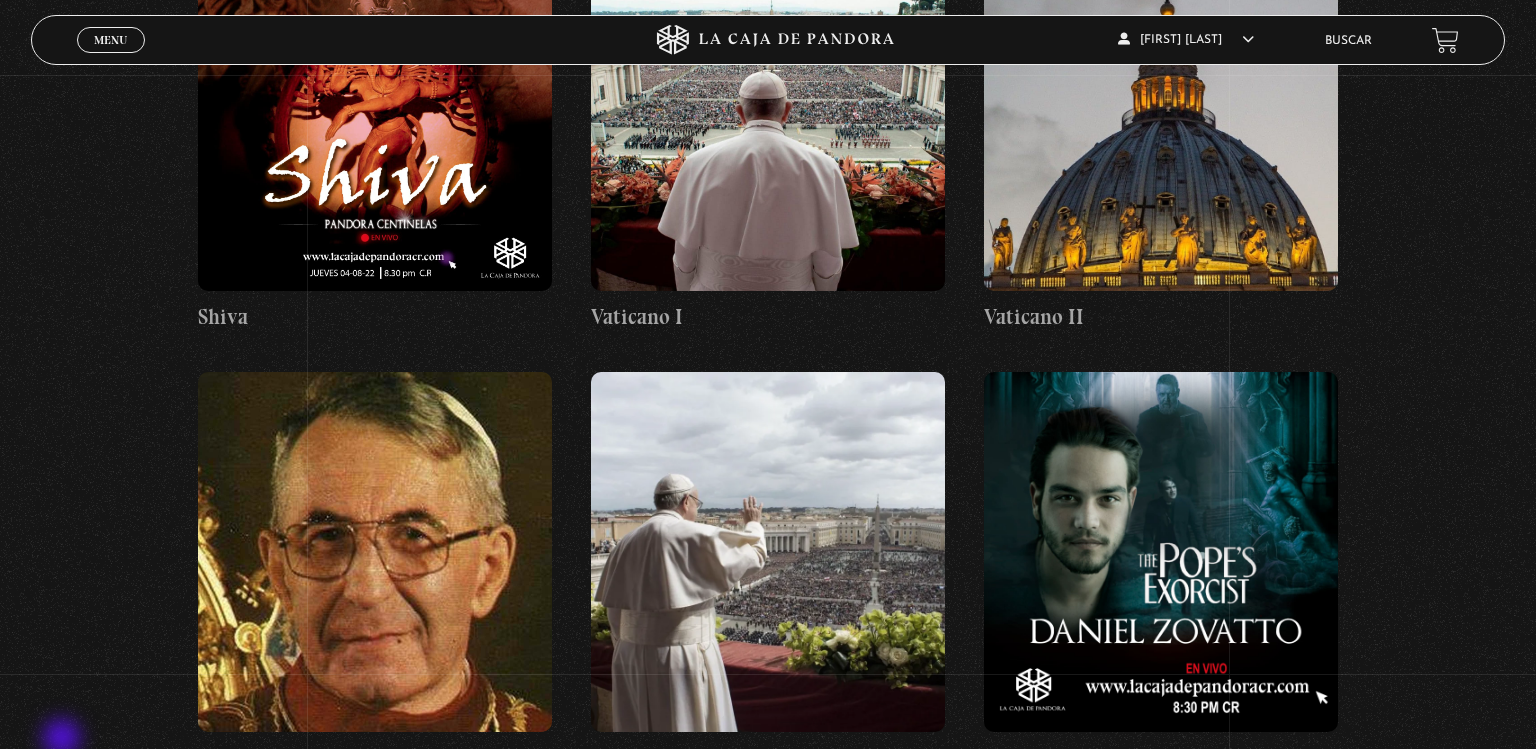 scroll, scrollTop: 1904, scrollLeft: 0, axis: vertical 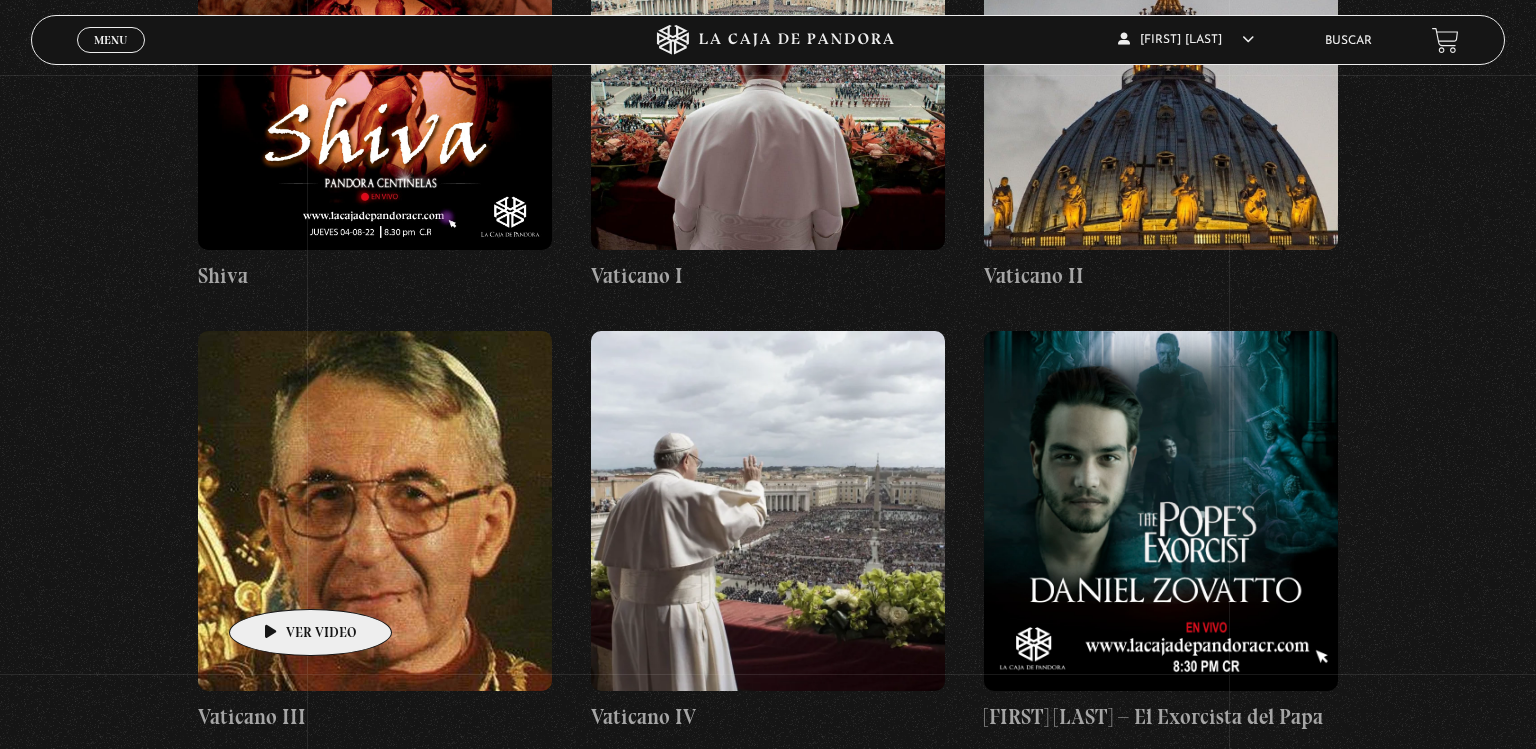 click at bounding box center [375, 511] 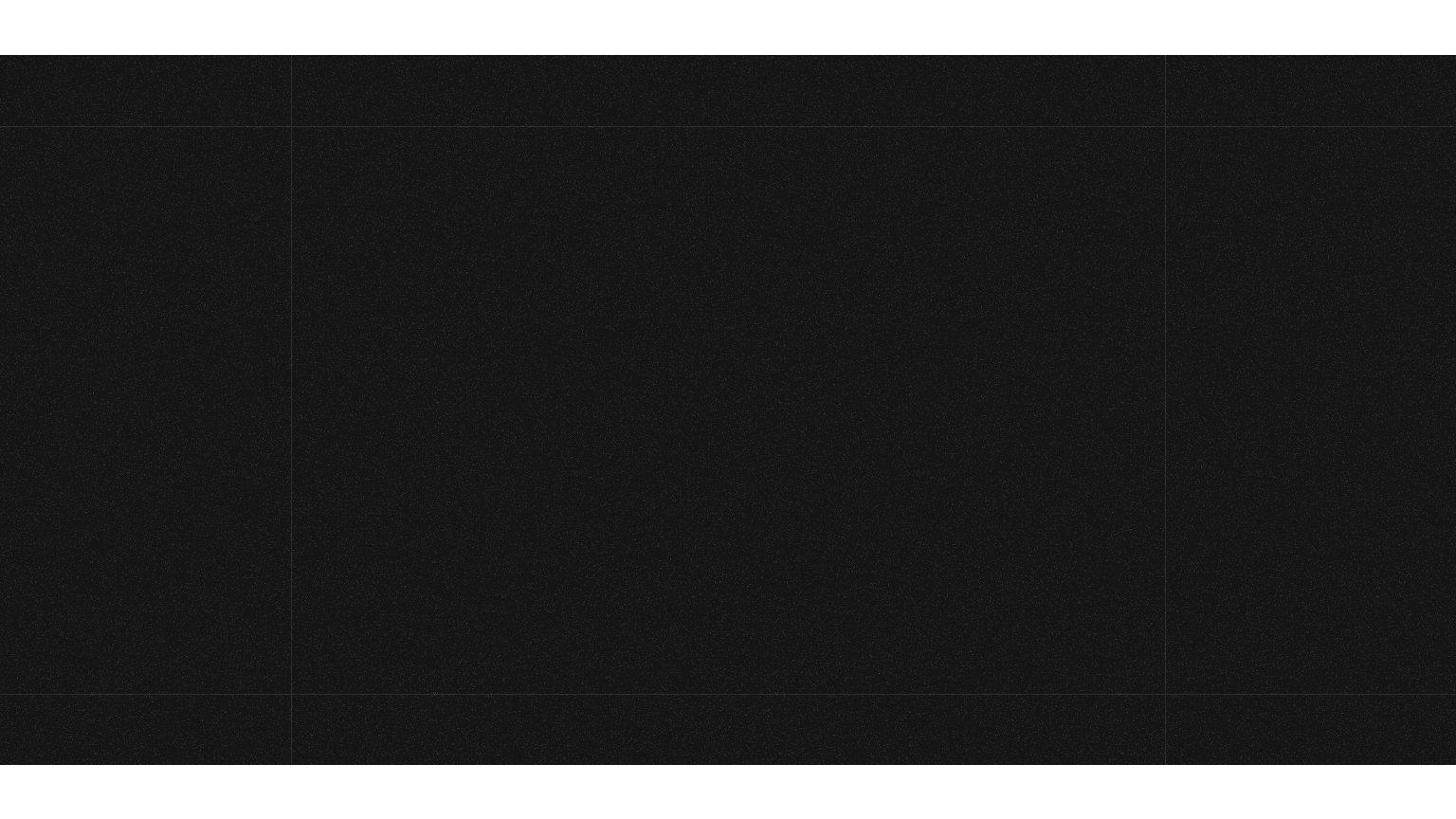 scroll, scrollTop: 0, scrollLeft: 0, axis: both 